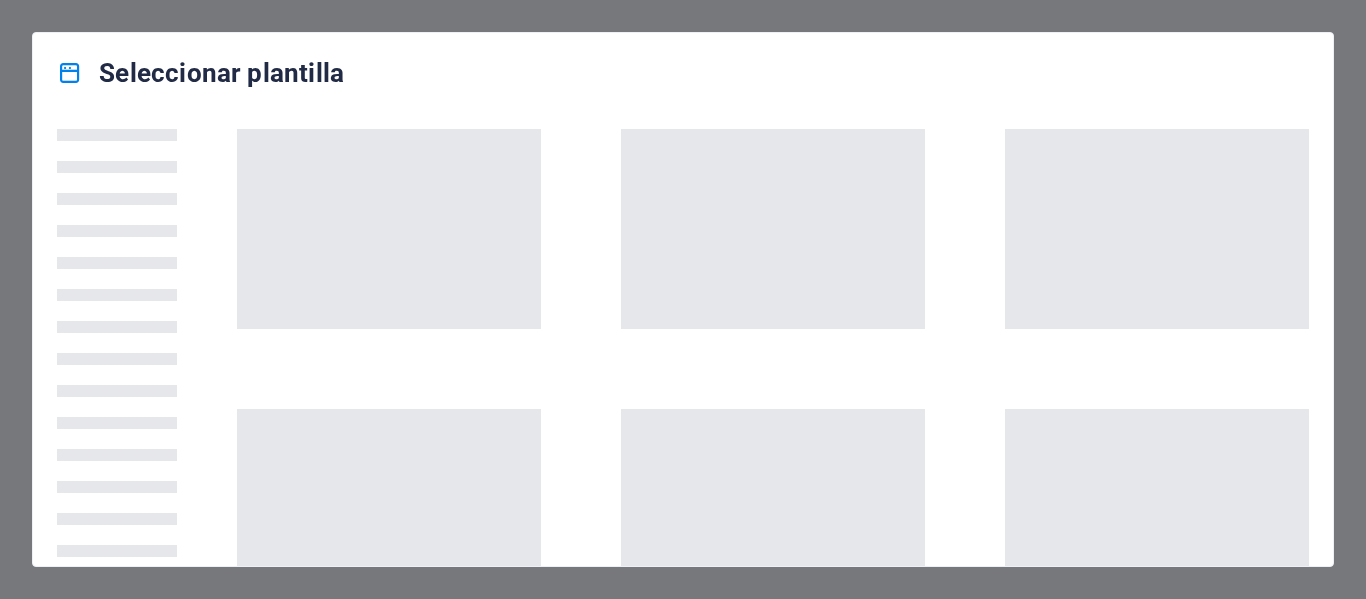 scroll, scrollTop: 0, scrollLeft: 0, axis: both 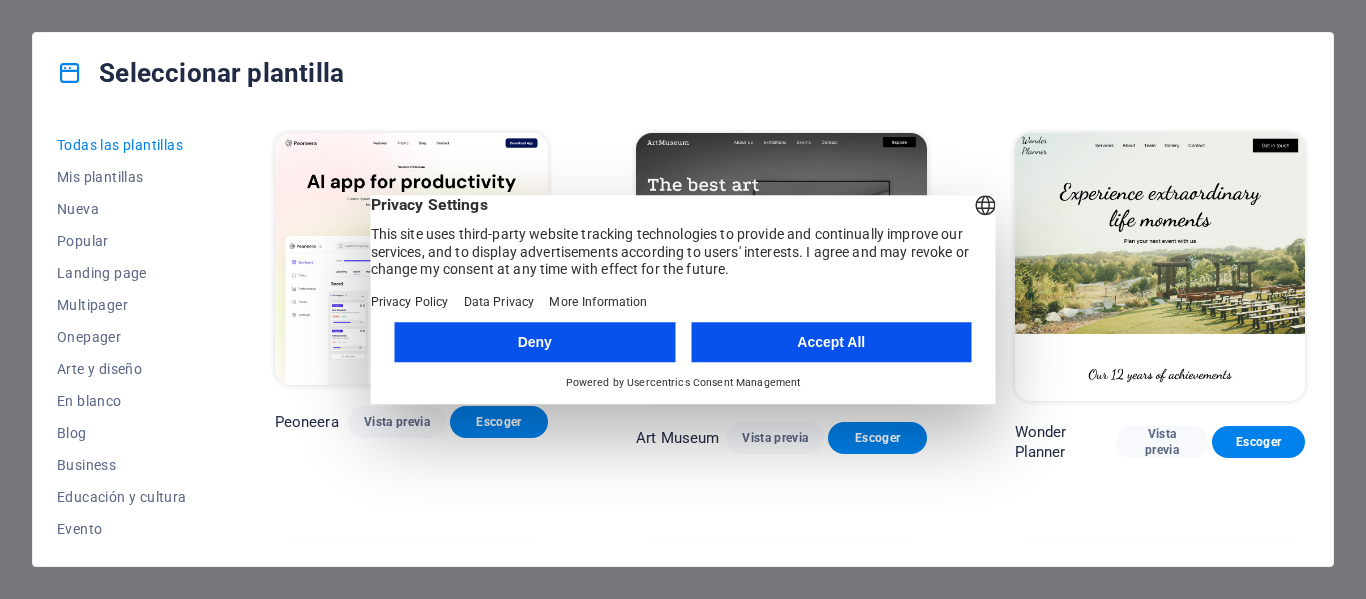 drag, startPoint x: 904, startPoint y: 331, endPoint x: 908, endPoint y: 358, distance: 27.294687 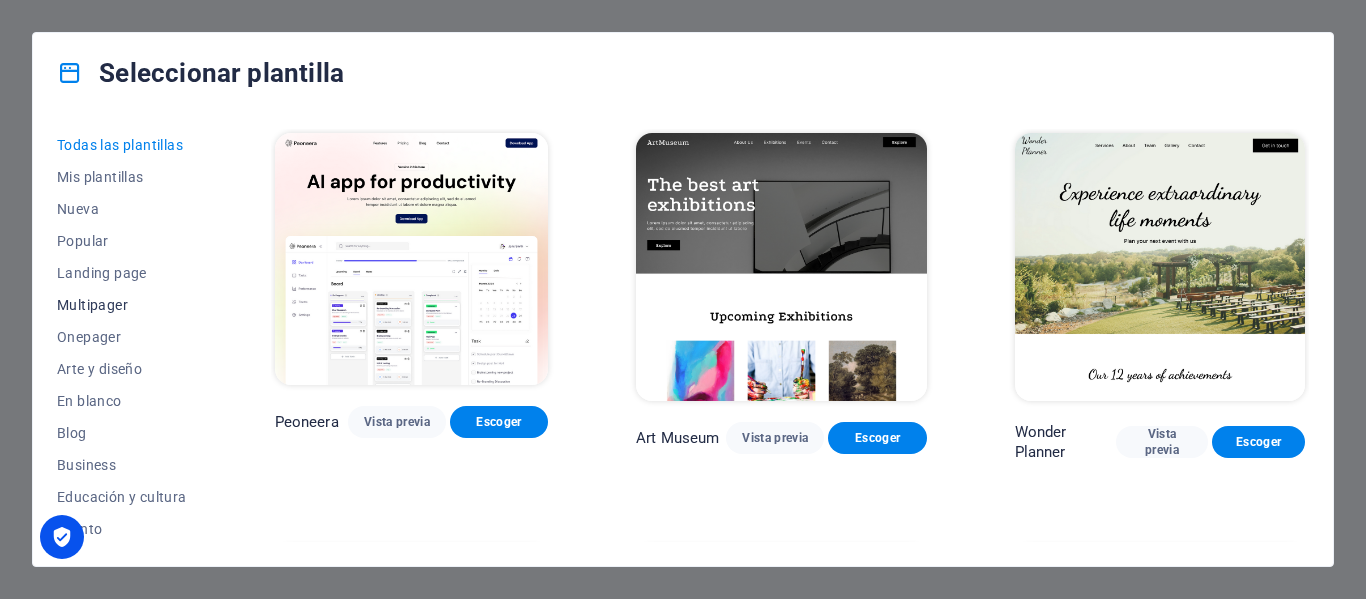 scroll, scrollTop: 41, scrollLeft: 0, axis: vertical 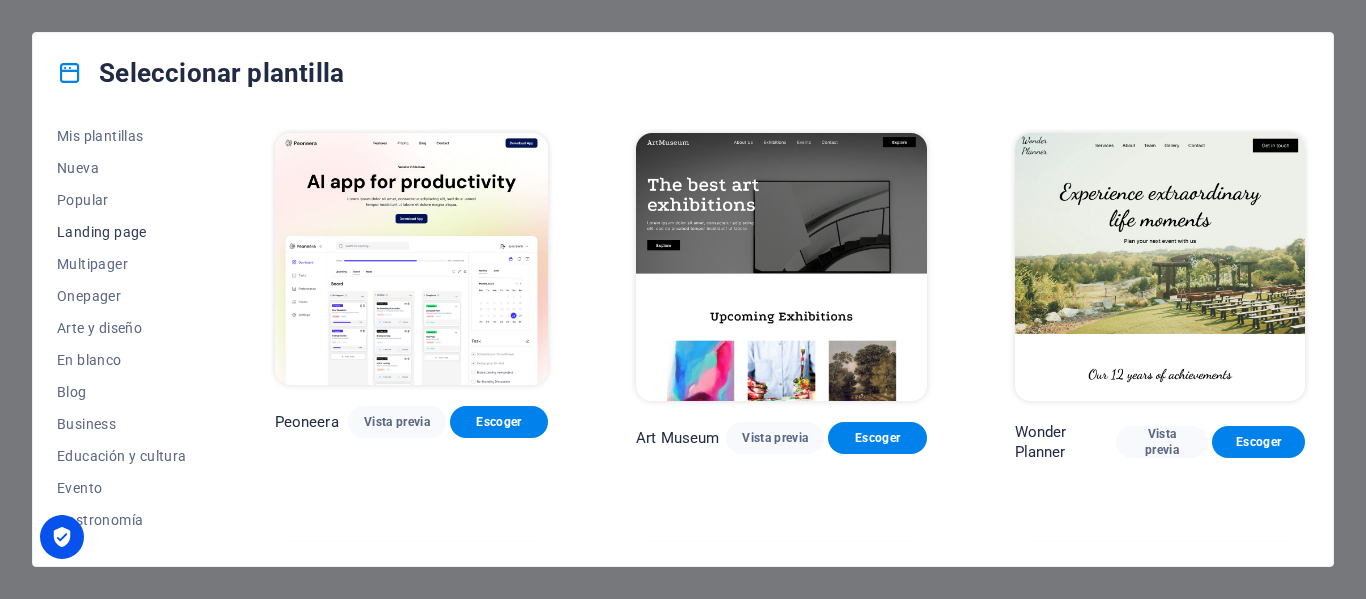 click on "Landing page" at bounding box center [122, 232] 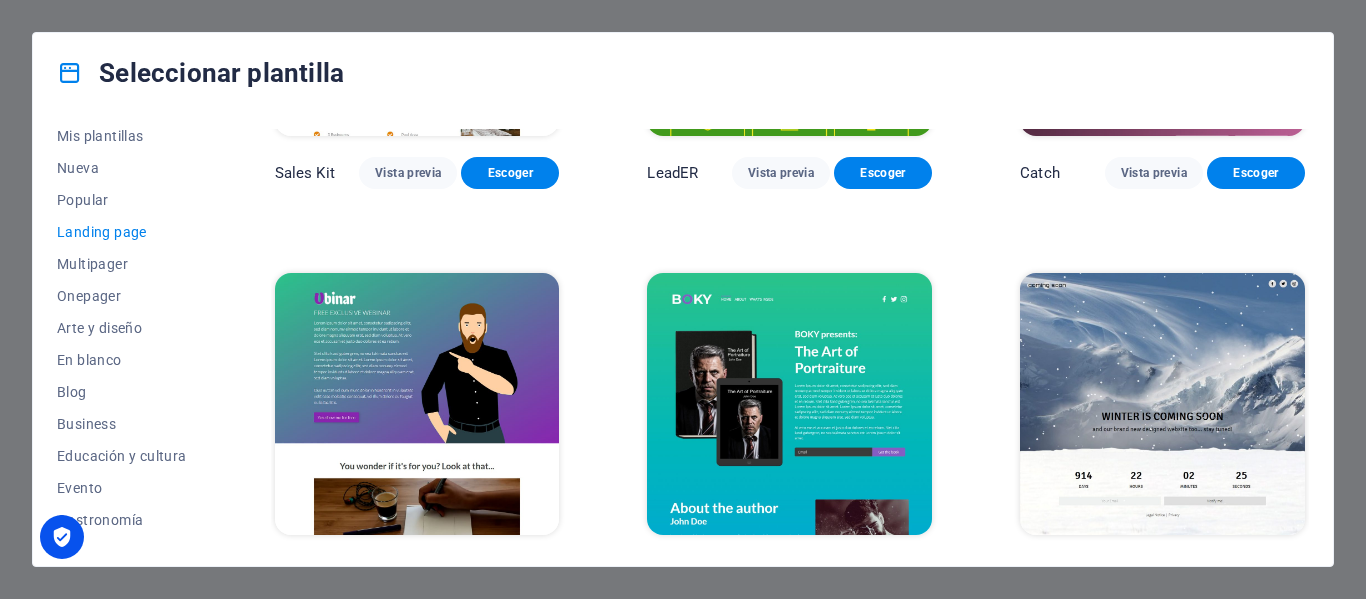 scroll, scrollTop: 3098, scrollLeft: 0, axis: vertical 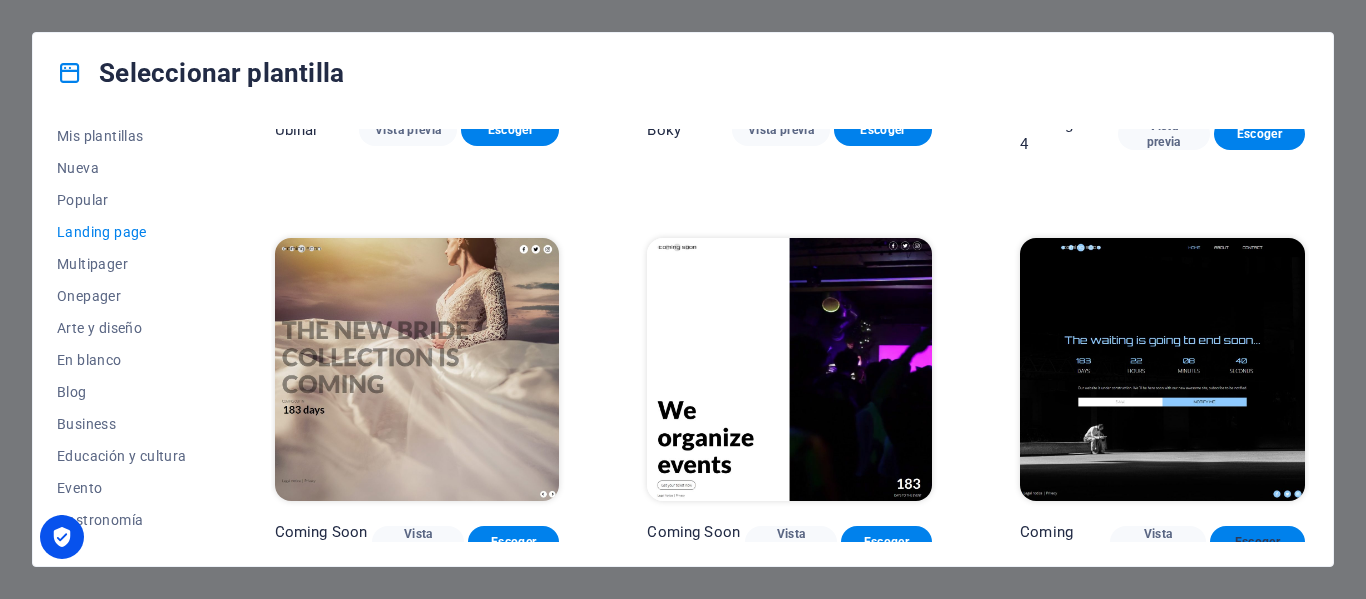 click on "Escoger" at bounding box center (1257, 542) 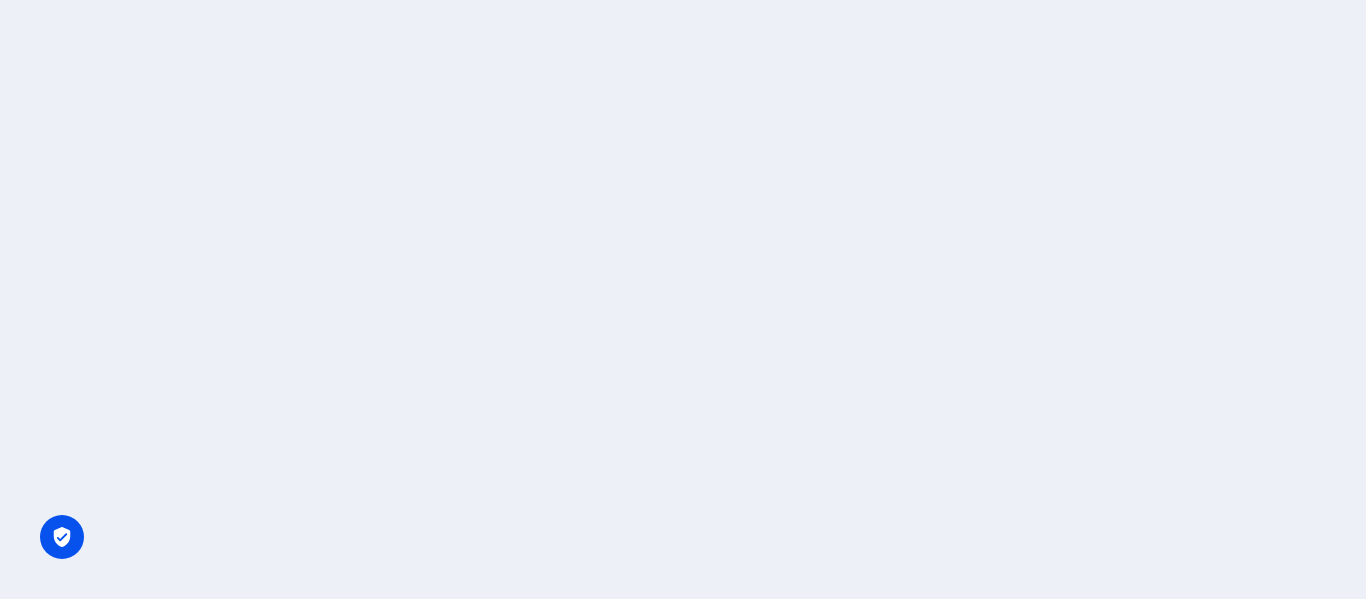 scroll, scrollTop: 0, scrollLeft: 0, axis: both 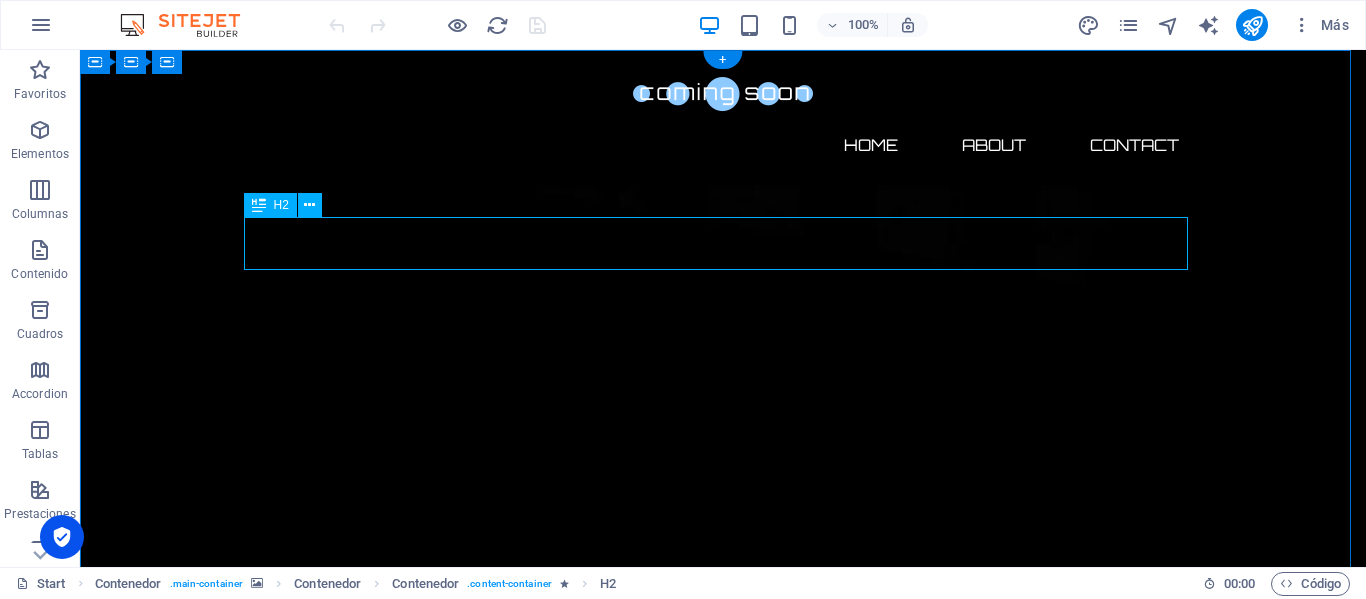 click on "The waiting is going to end soon..." at bounding box center [723, 2331] 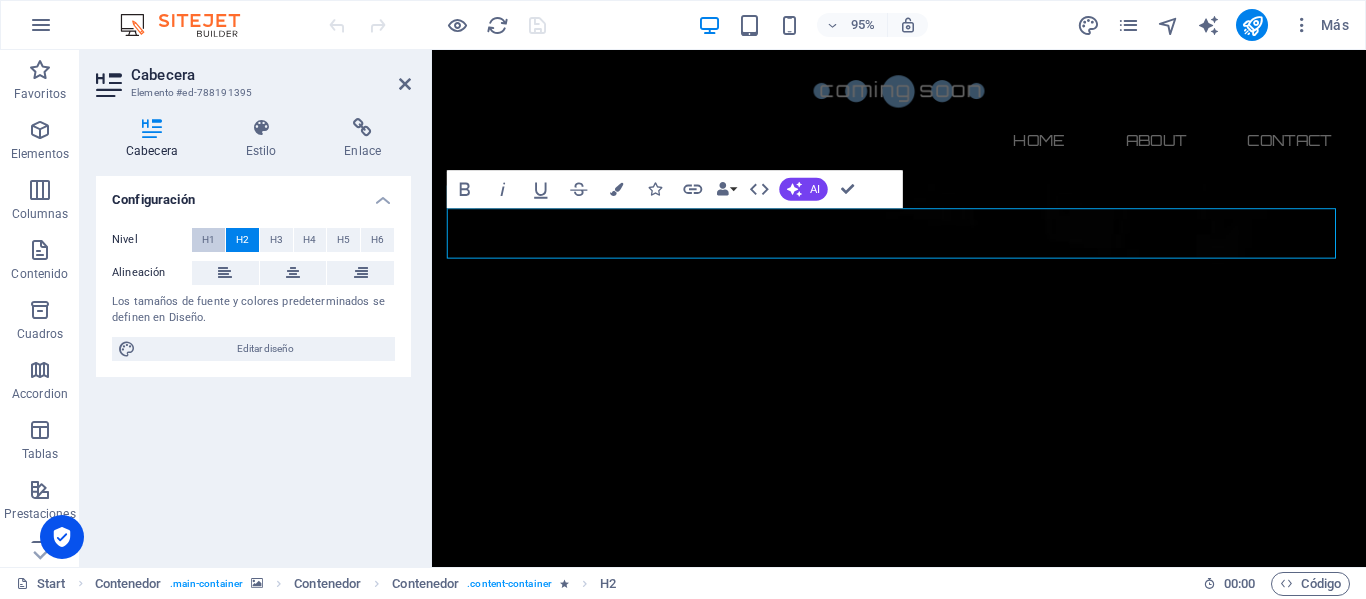 drag, startPoint x: 260, startPoint y: 239, endPoint x: 210, endPoint y: 243, distance: 50.159744 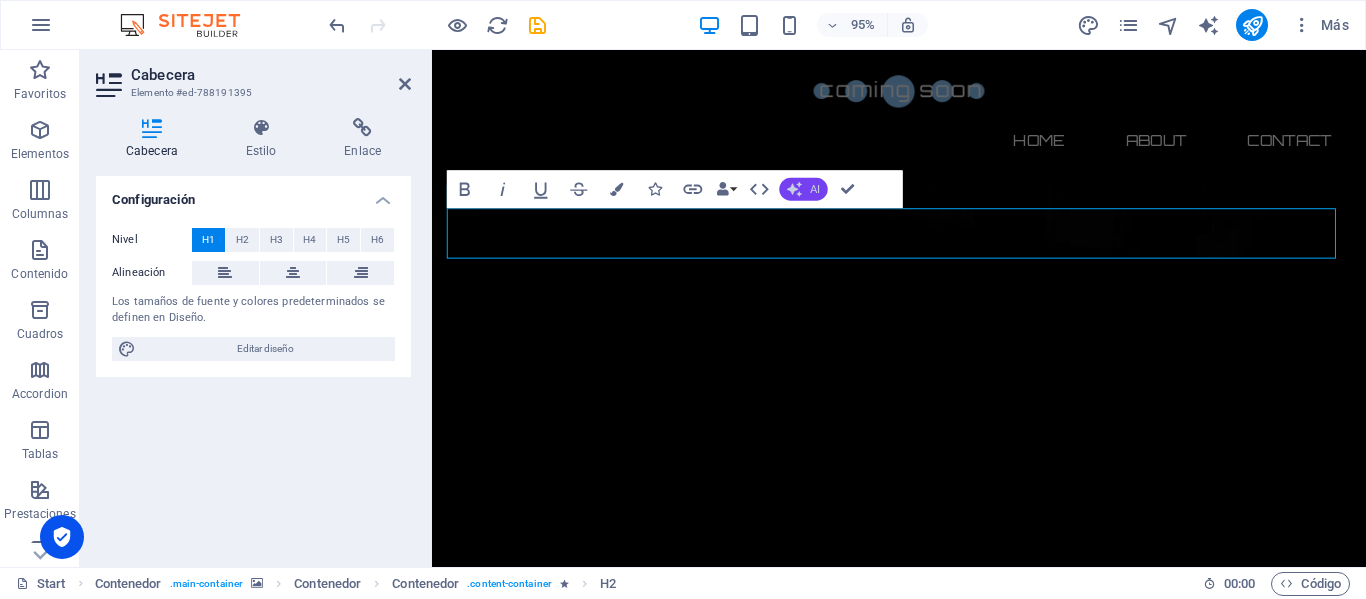 click on "AI" at bounding box center (815, 189) 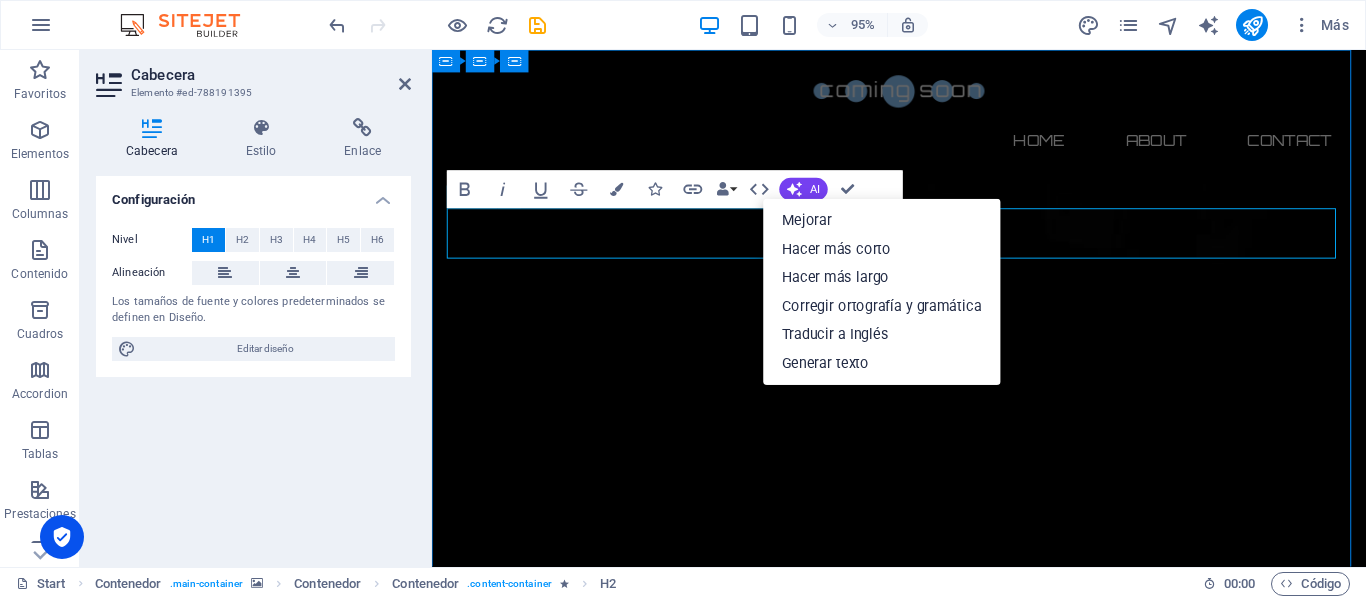 click on "The waiting is going to end soon..." at bounding box center (924, 2331) 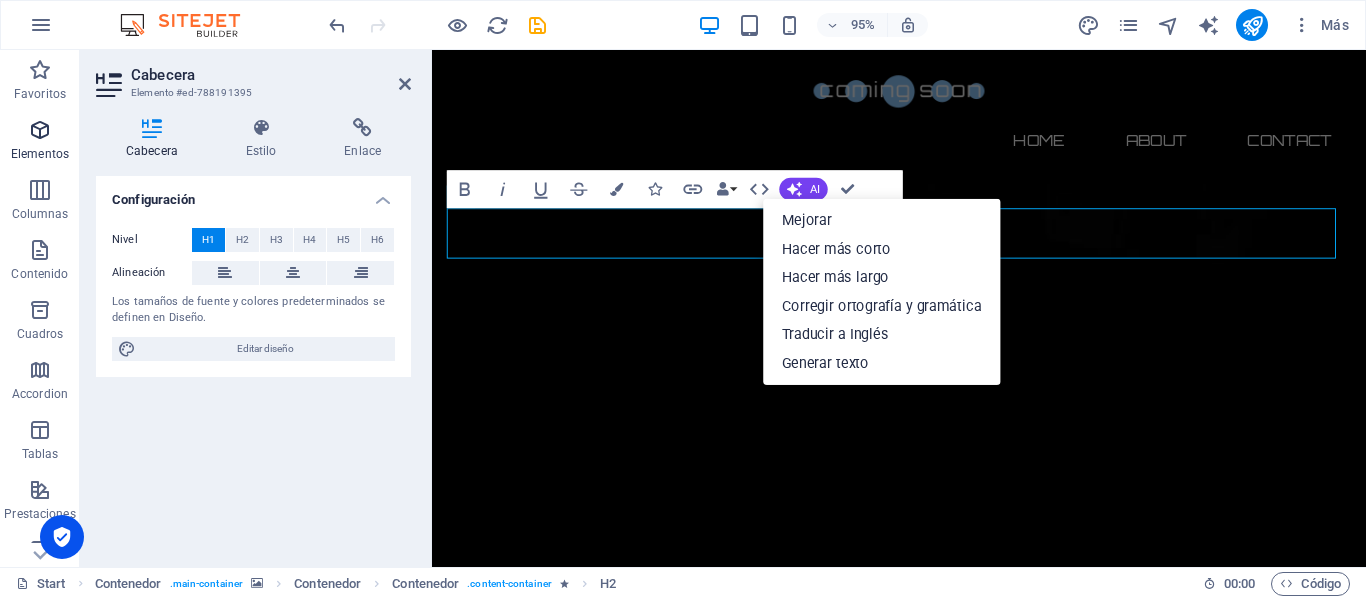 click at bounding box center (40, 130) 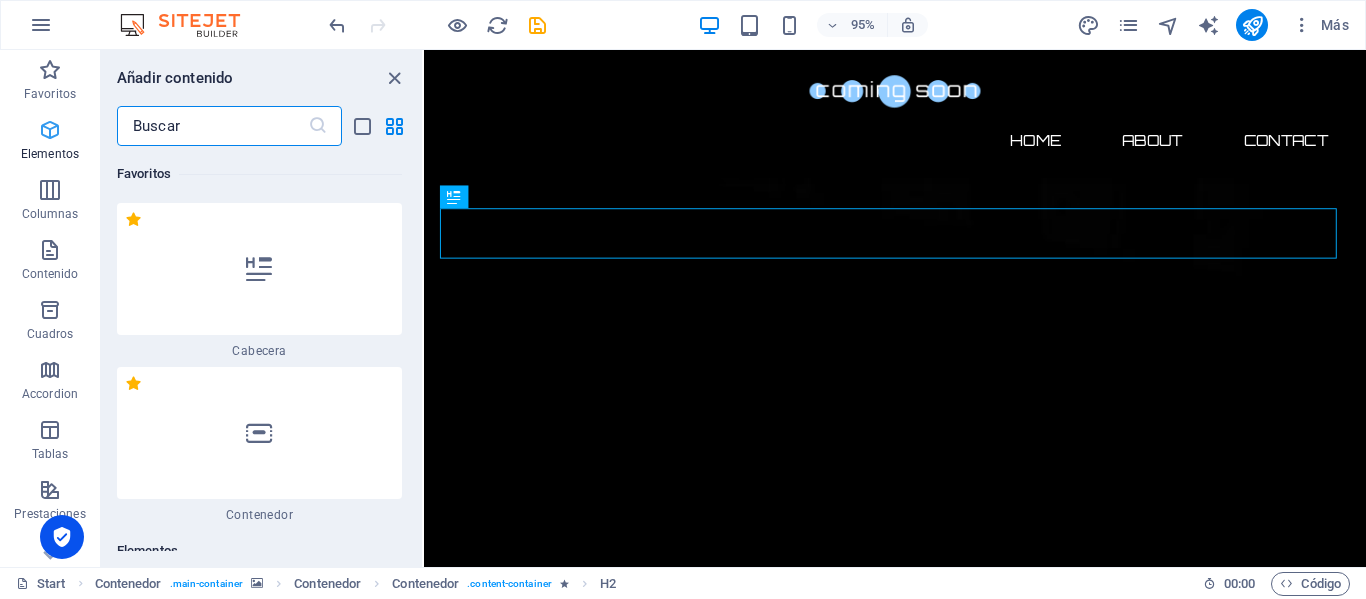 click at bounding box center (212, 126) 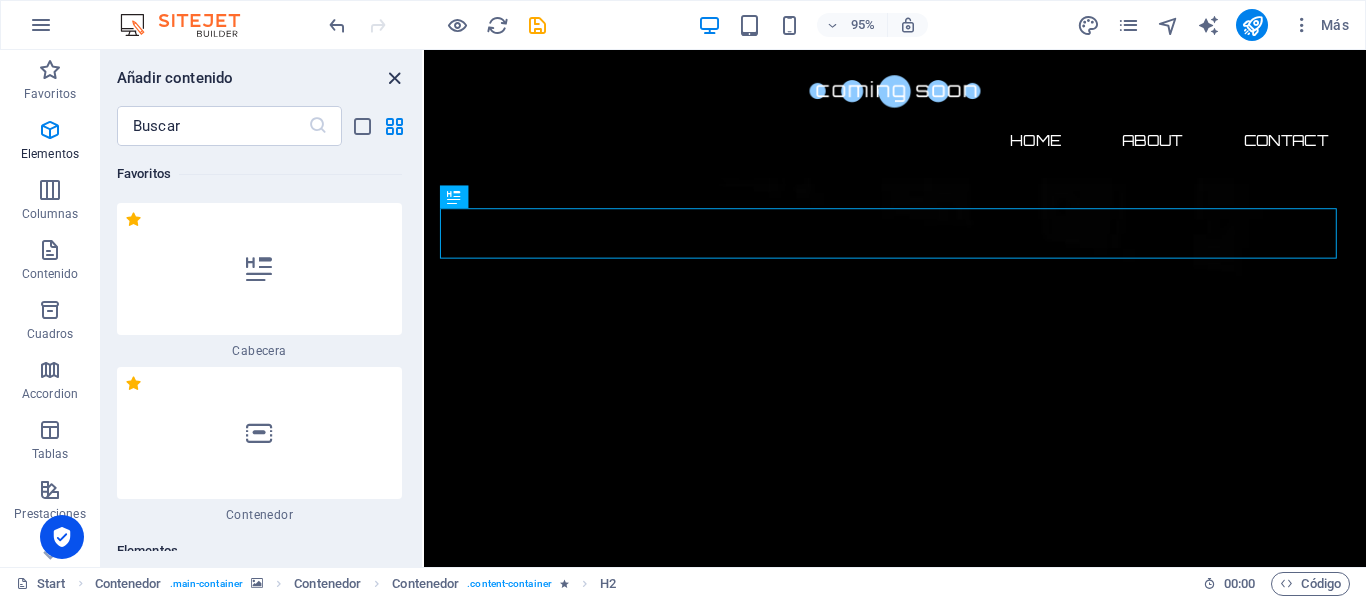 click at bounding box center (394, 78) 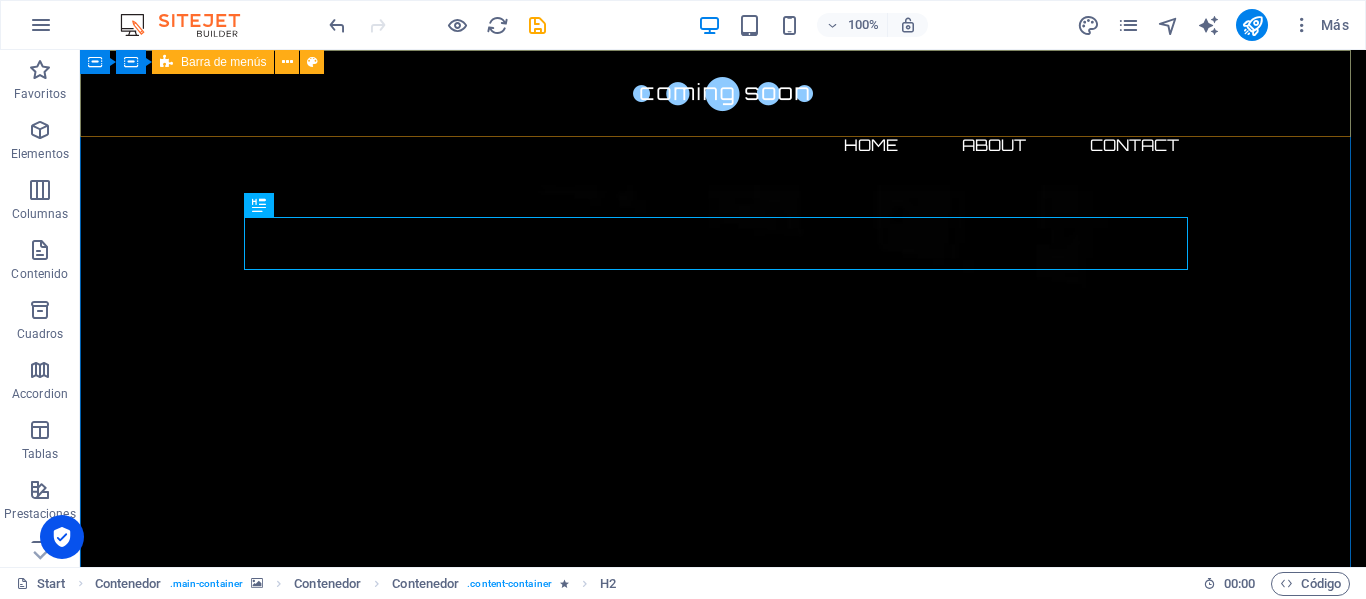 click on "Barra de menús" at bounding box center (223, 62) 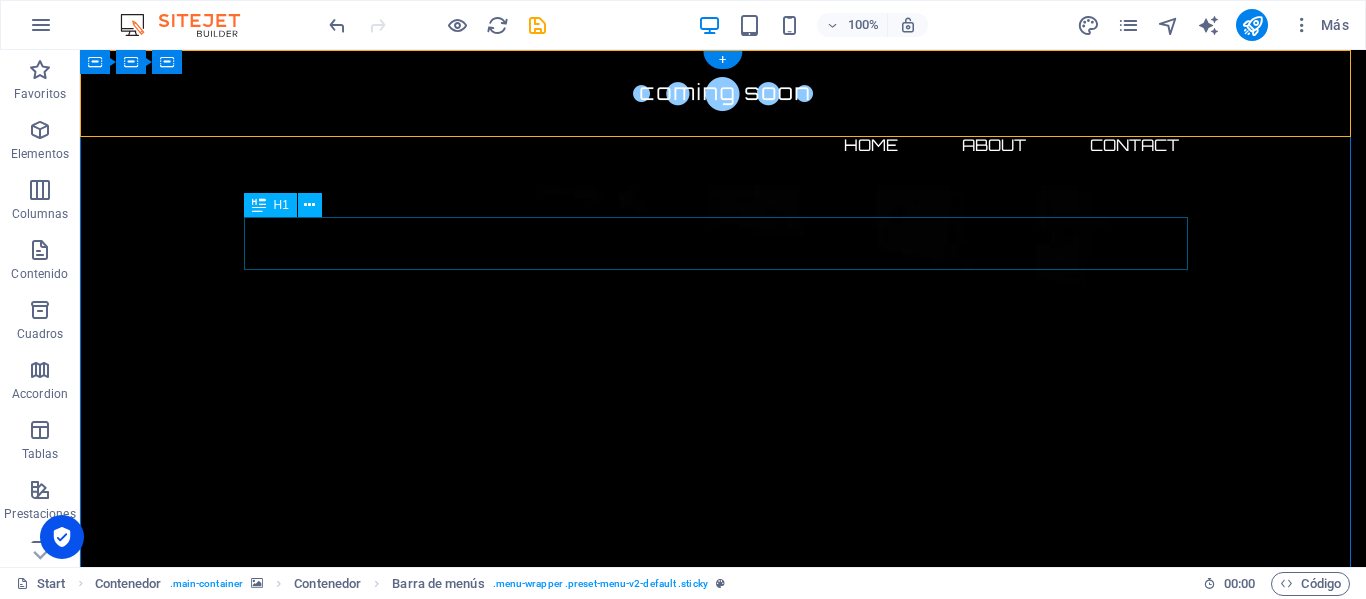 click on "The waiting is going to end soon..." at bounding box center [723, 2331] 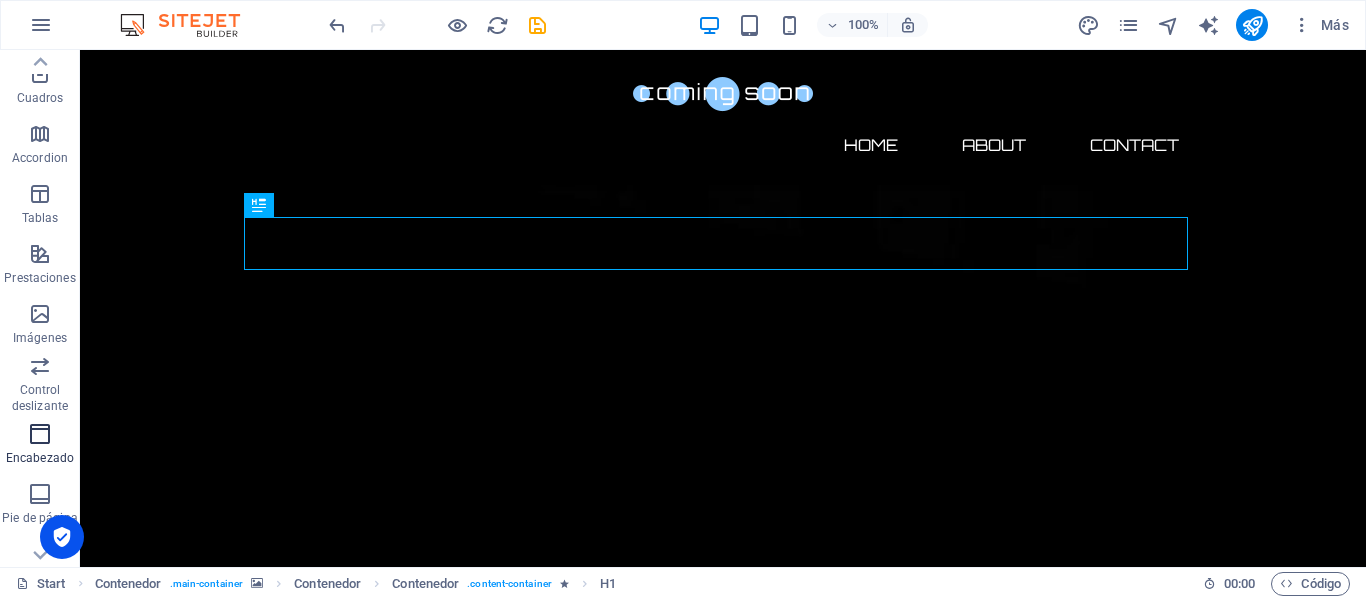 scroll, scrollTop: 383, scrollLeft: 0, axis: vertical 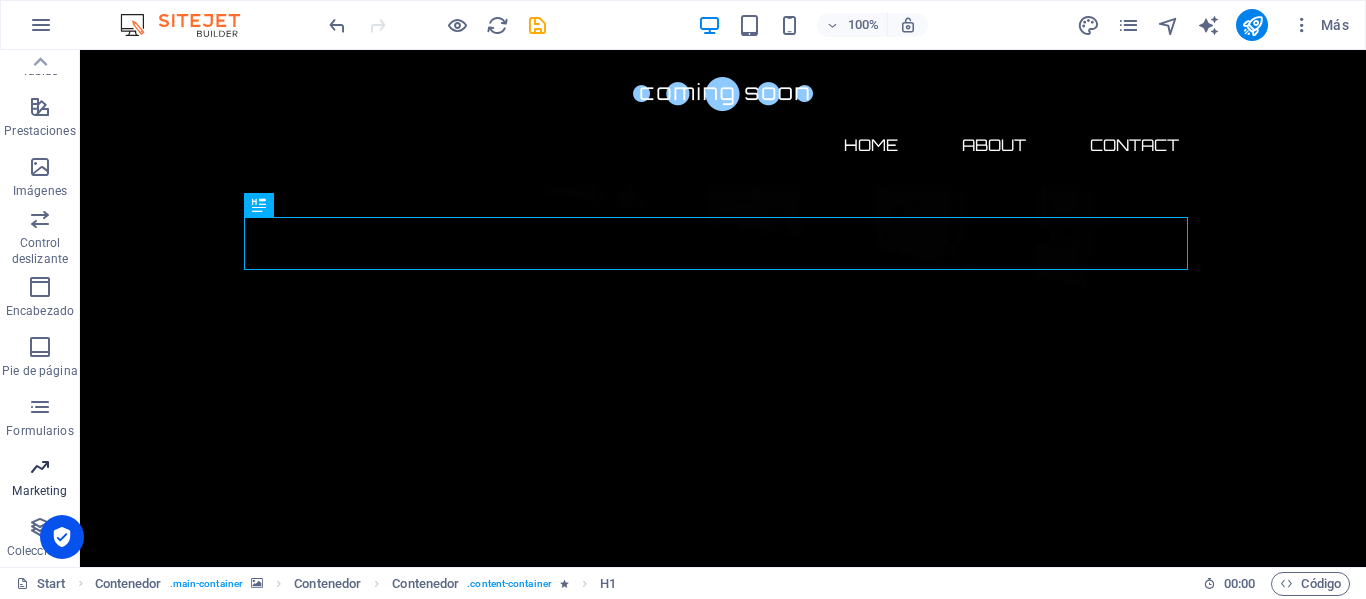 click on "Marketing" at bounding box center [40, 479] 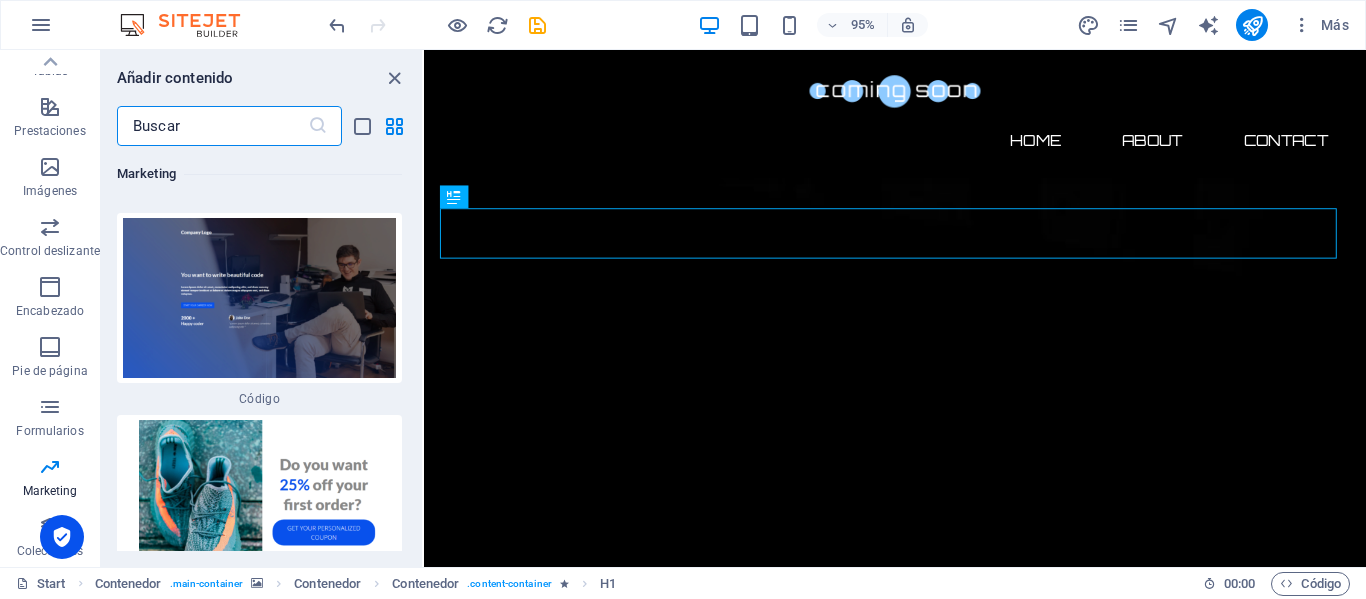 scroll, scrollTop: 35047, scrollLeft: 0, axis: vertical 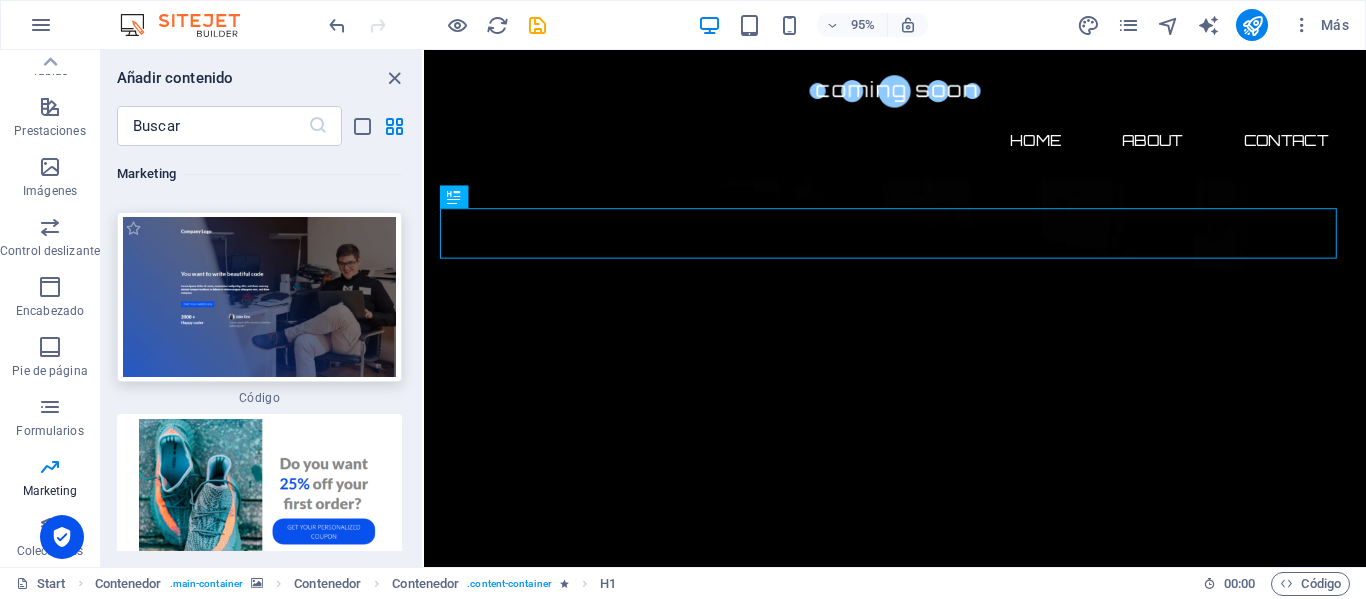 drag, startPoint x: 251, startPoint y: 383, endPoint x: 233, endPoint y: 753, distance: 370.4376 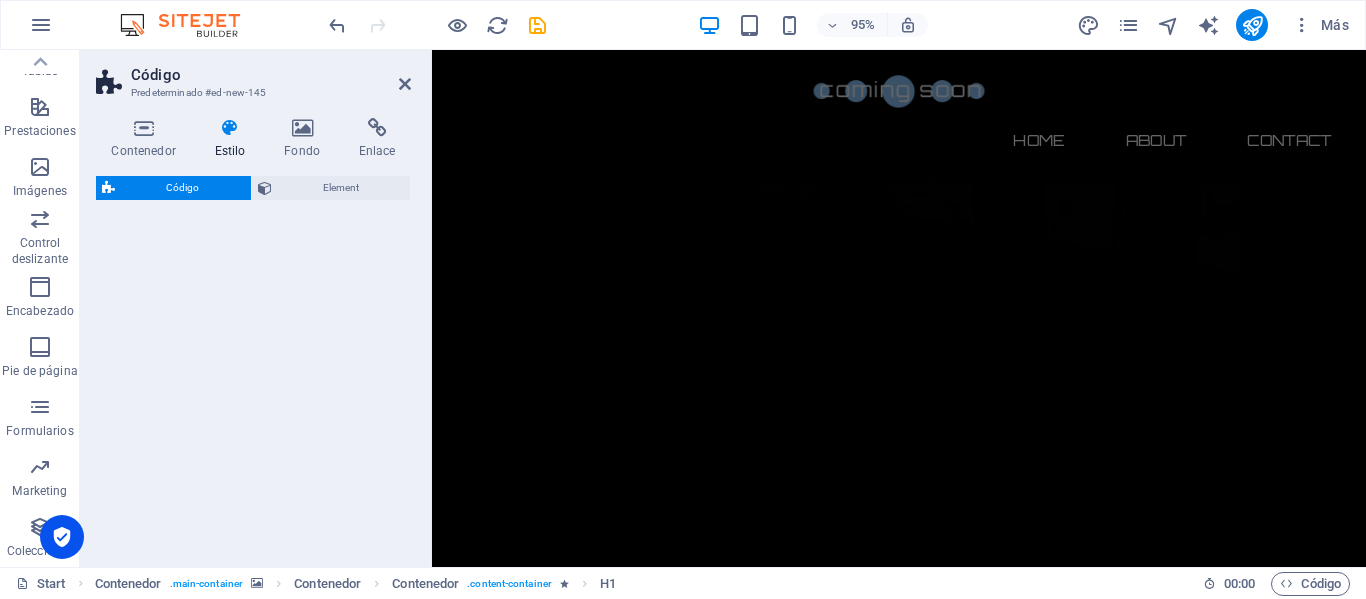 select on "%" 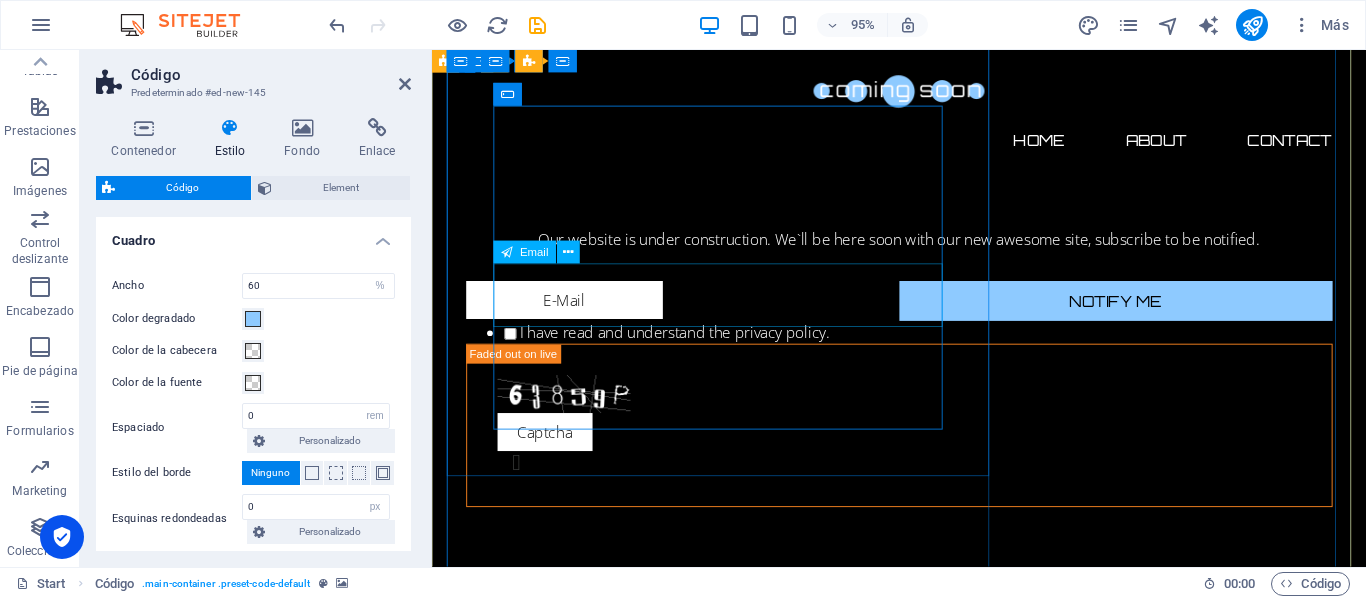 scroll, scrollTop: 2877, scrollLeft: 0, axis: vertical 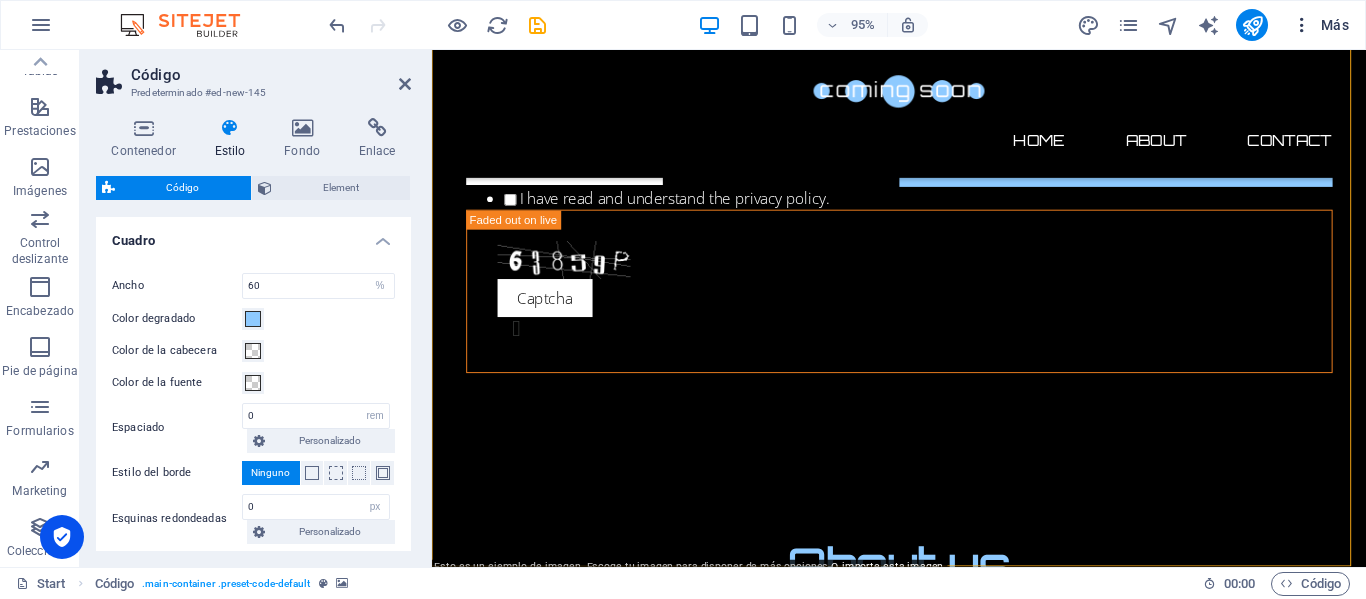 click at bounding box center [1302, 25] 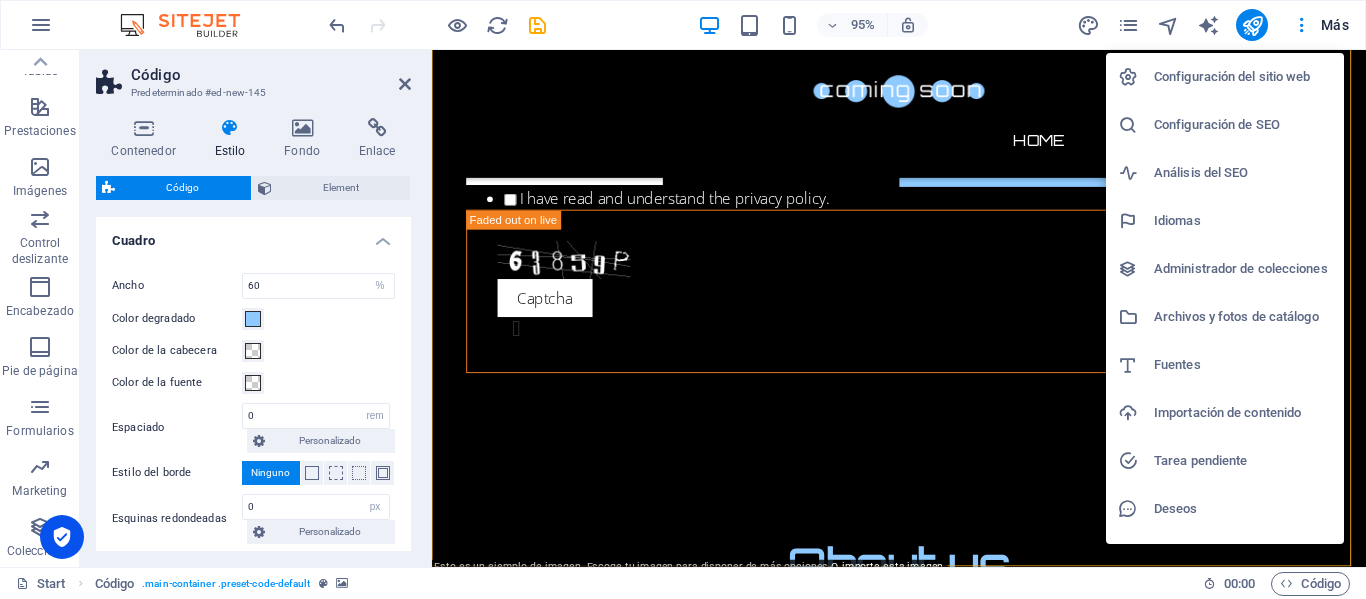 click at bounding box center [683, 299] 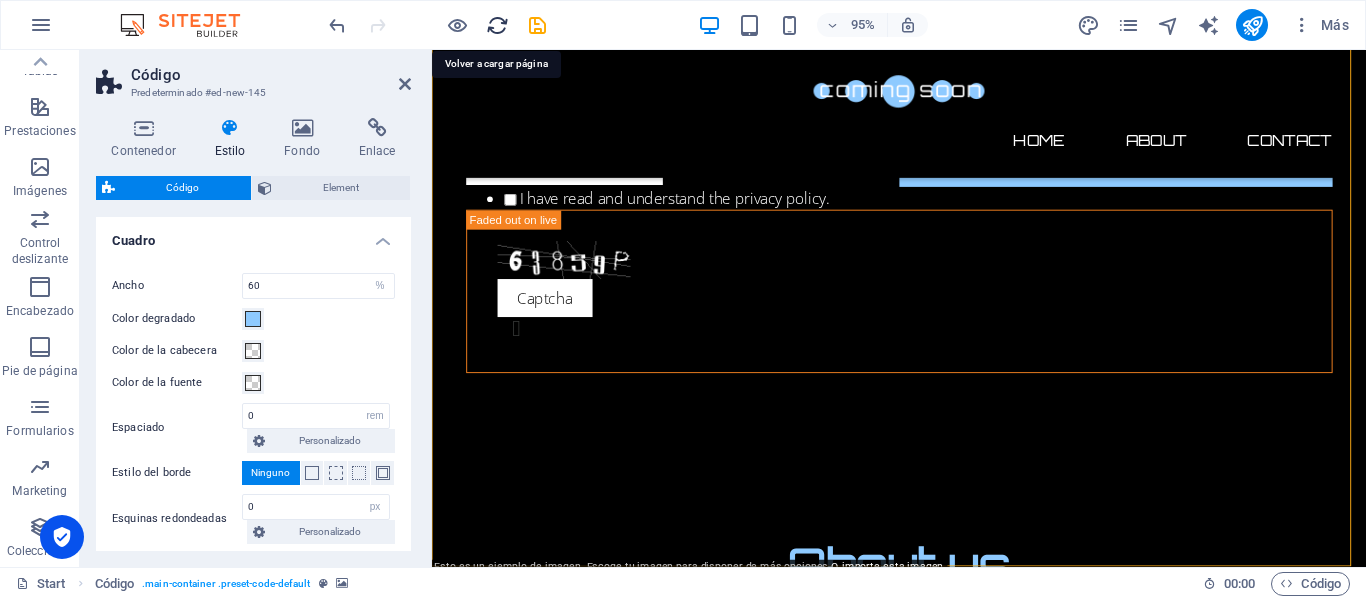 click at bounding box center [497, 25] 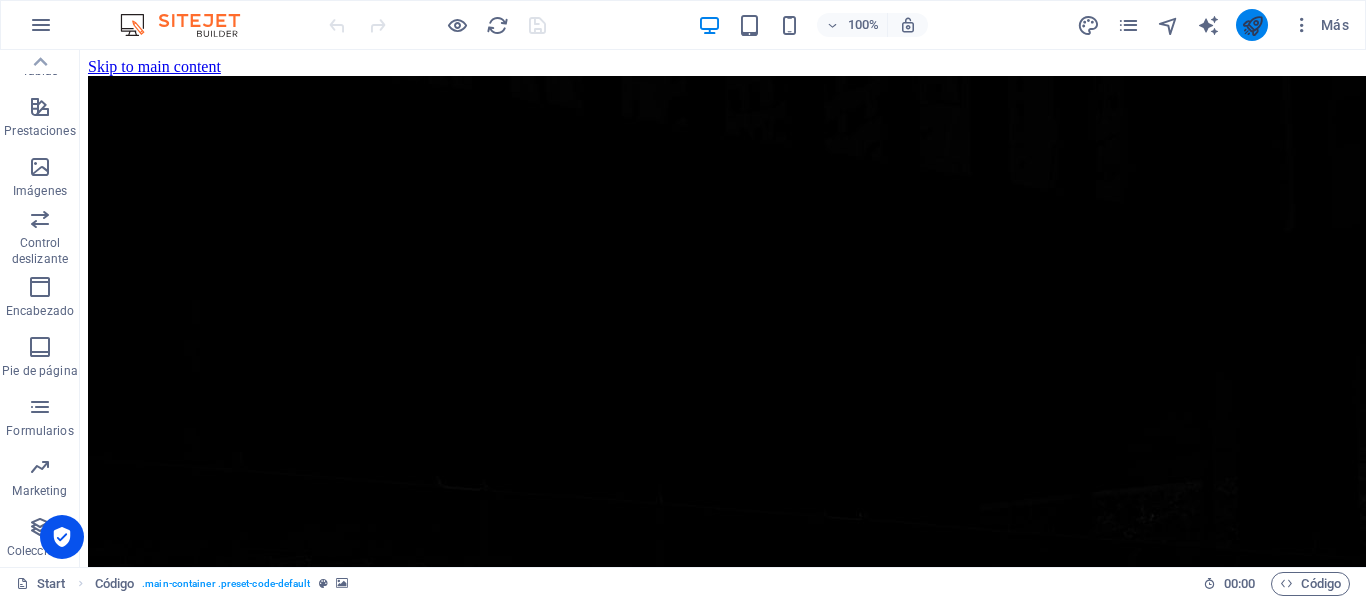 scroll, scrollTop: 0, scrollLeft: 0, axis: both 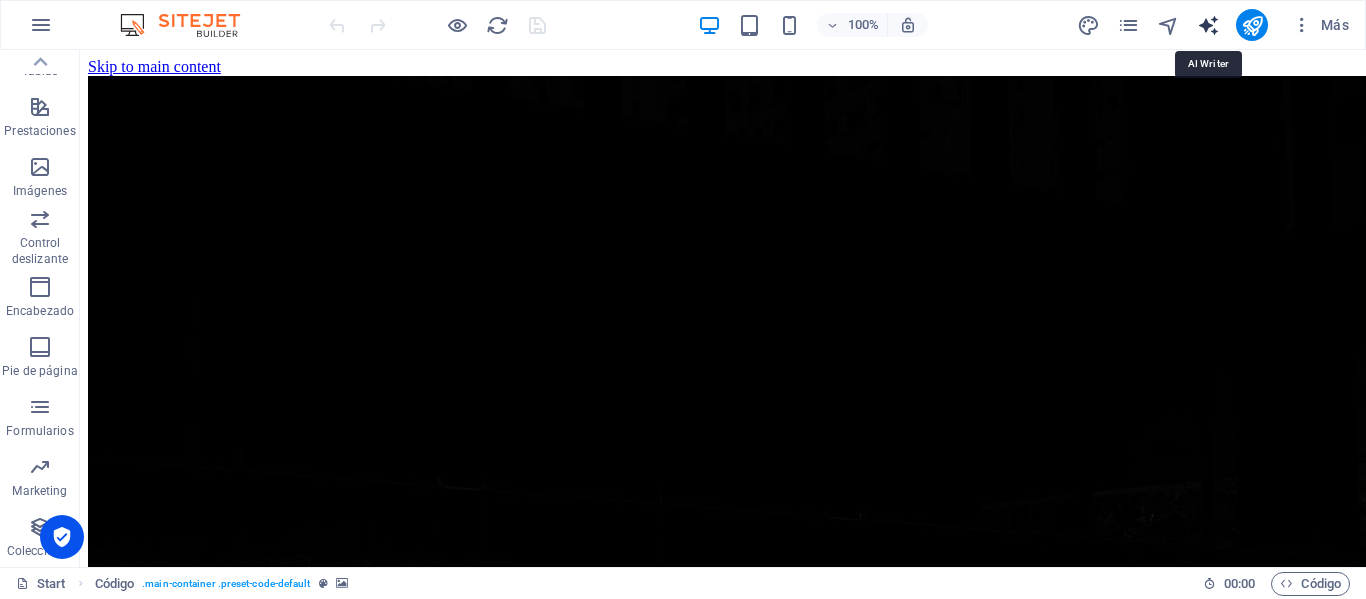 click at bounding box center [1208, 25] 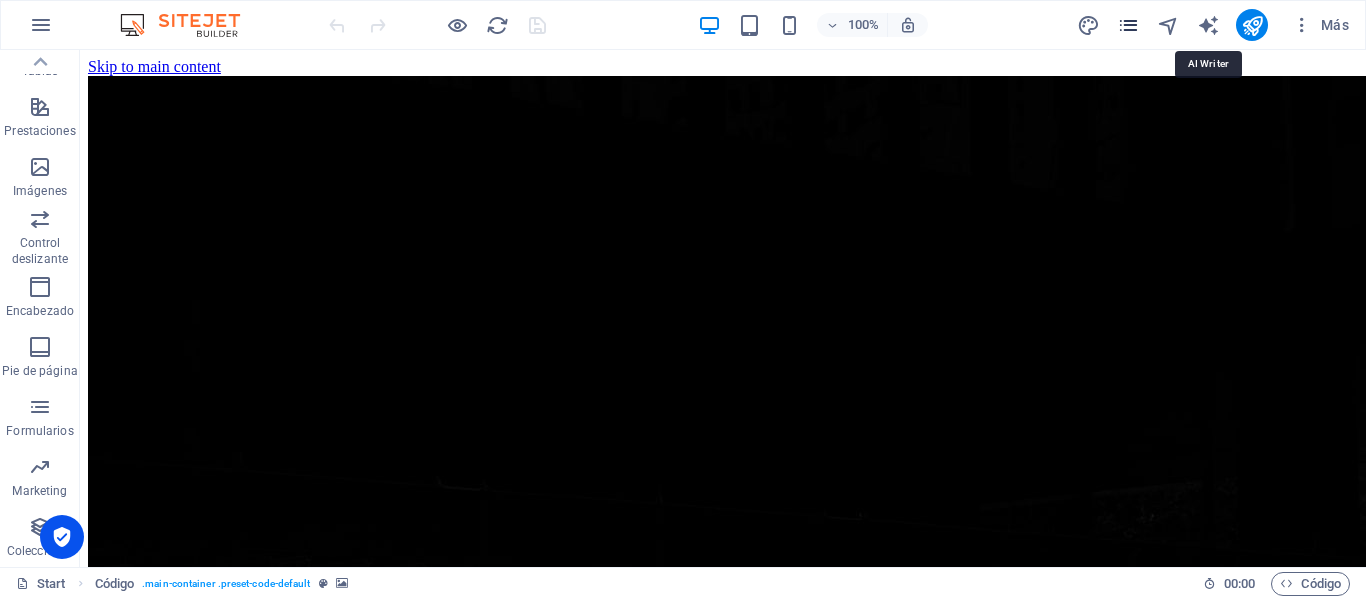select on "English" 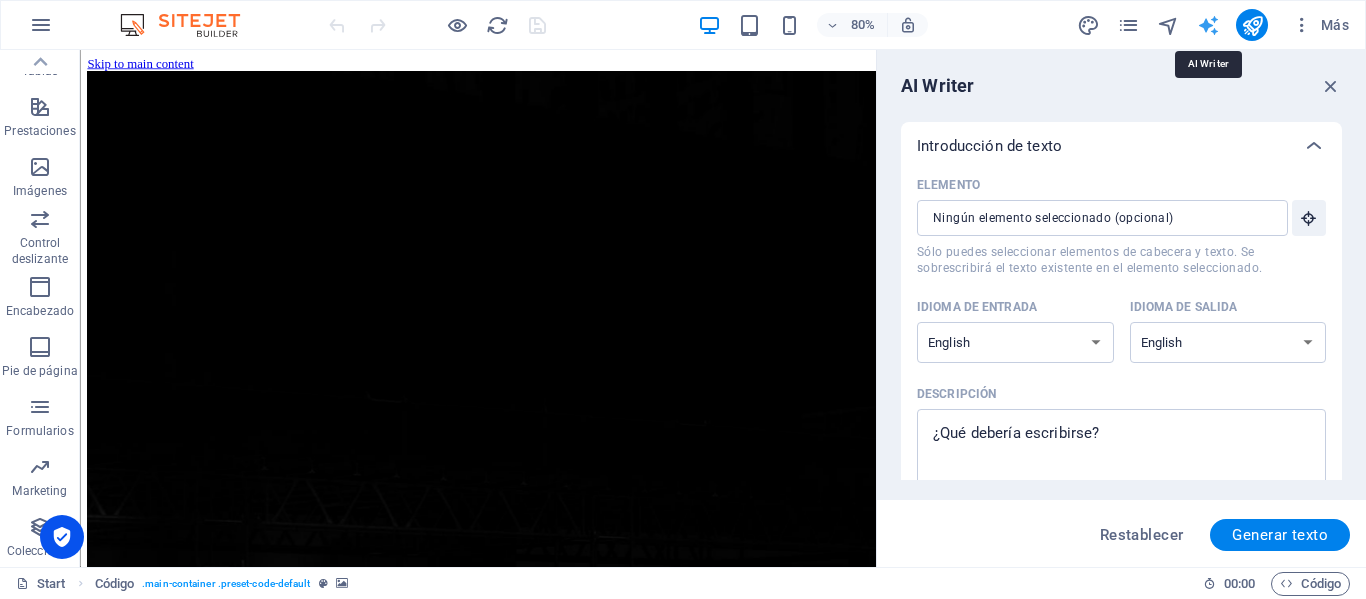 click at bounding box center [1208, 25] 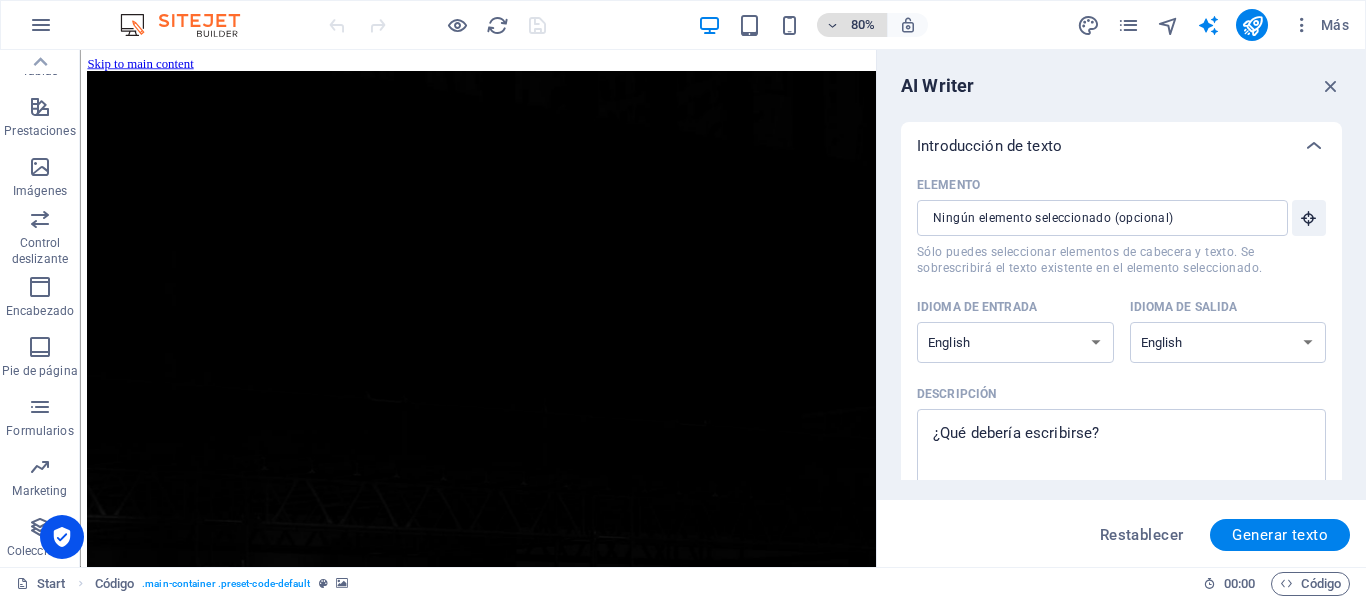 click on "80%" at bounding box center (863, 25) 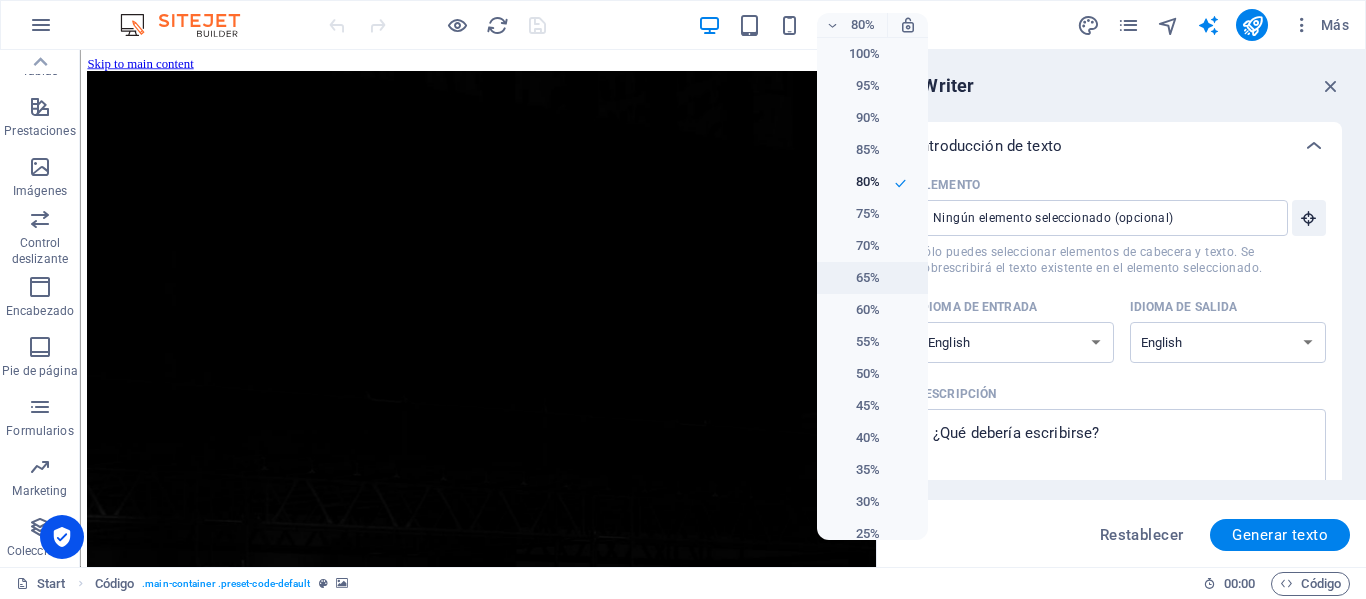 click on "65%" at bounding box center (854, 278) 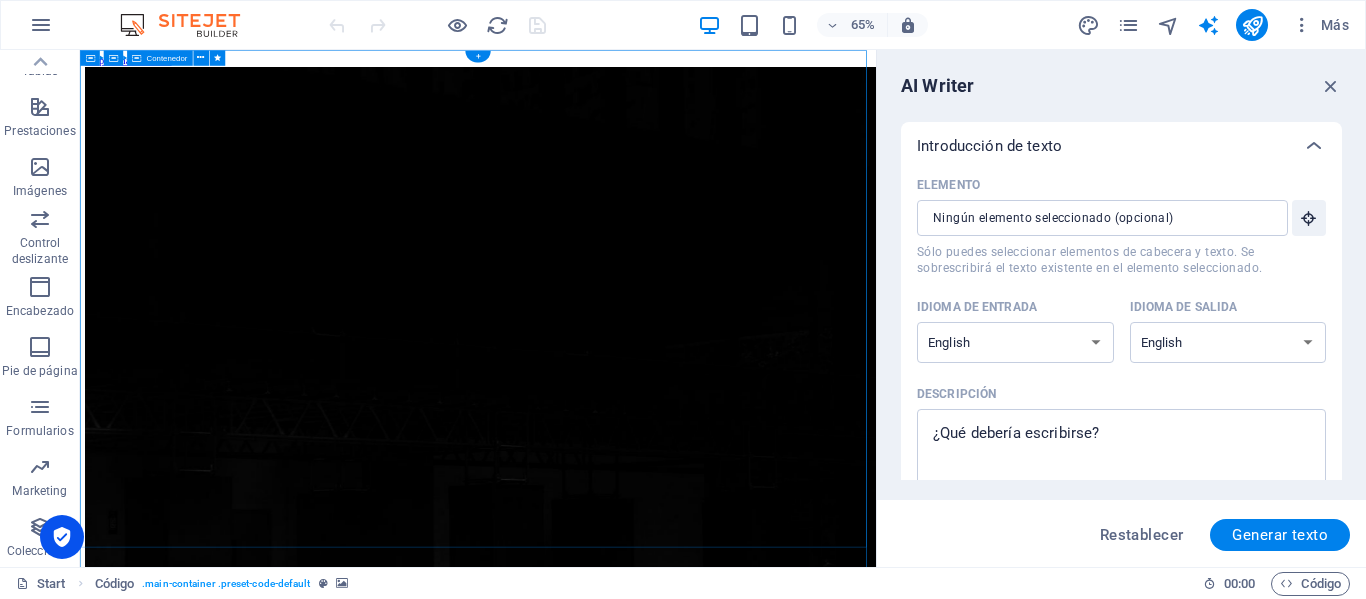 click on "The waiting is going to end soon... 0 Days 0 Hours 0 Minutes 0 Seconds Our website is under construction. We`ll be here soon with our new awesome site, subscribe to be notified.  Notify me   I have read and understand the privacy policy. Unreadable? Regenerate" at bounding box center [692, 2598] 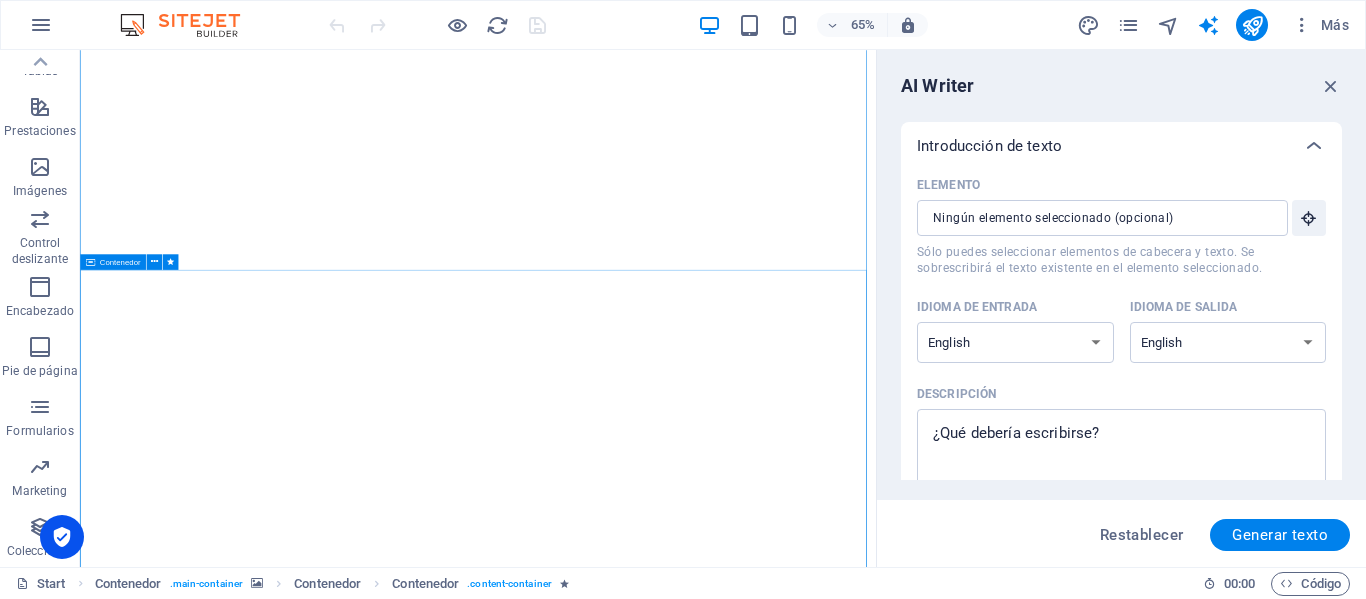 scroll, scrollTop: 1293, scrollLeft: 0, axis: vertical 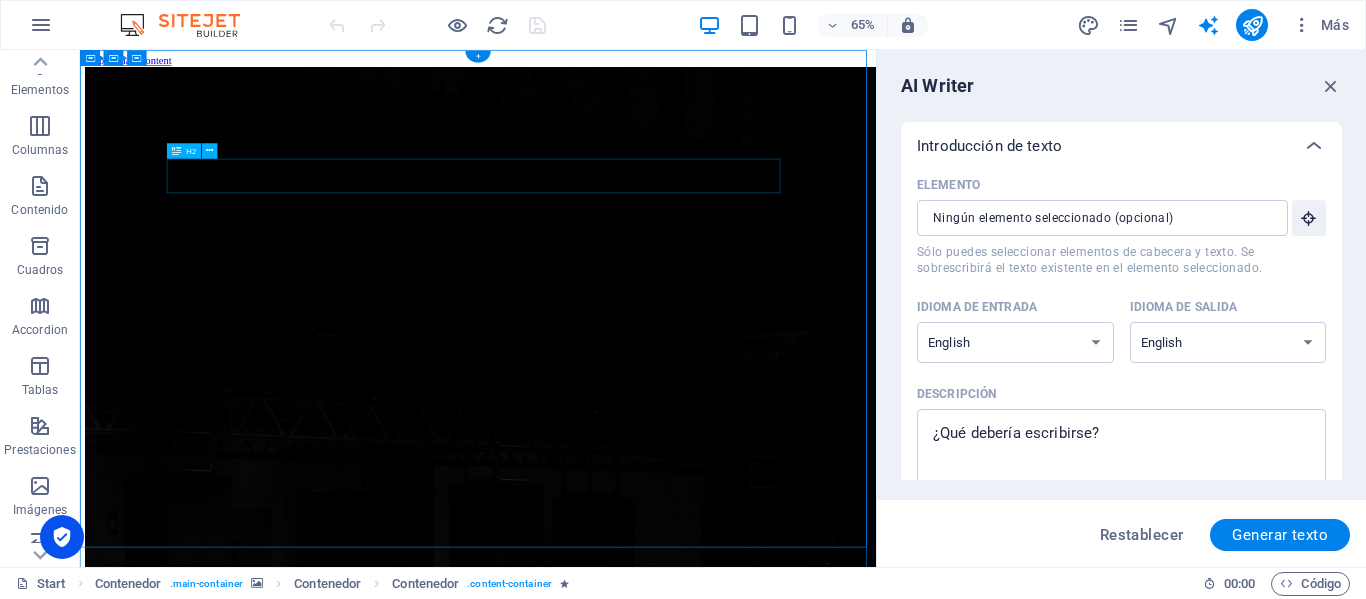click on "The waiting is going to end soon..." at bounding box center (692, 2361) 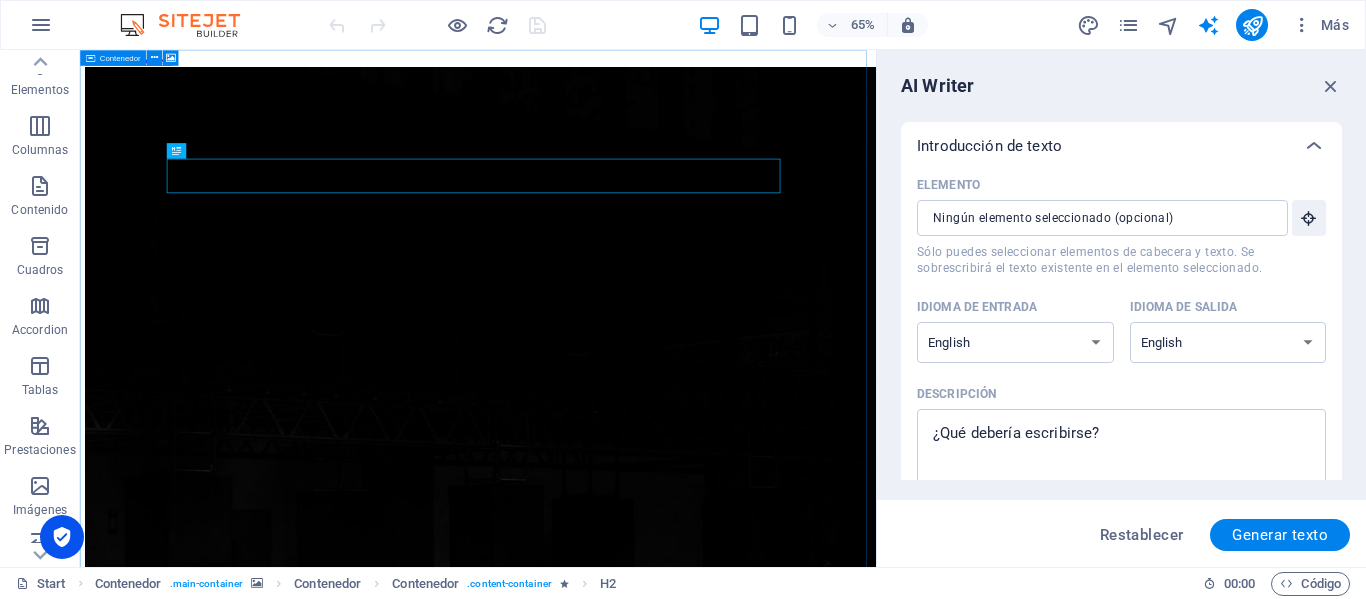 click at bounding box center (89, 58) 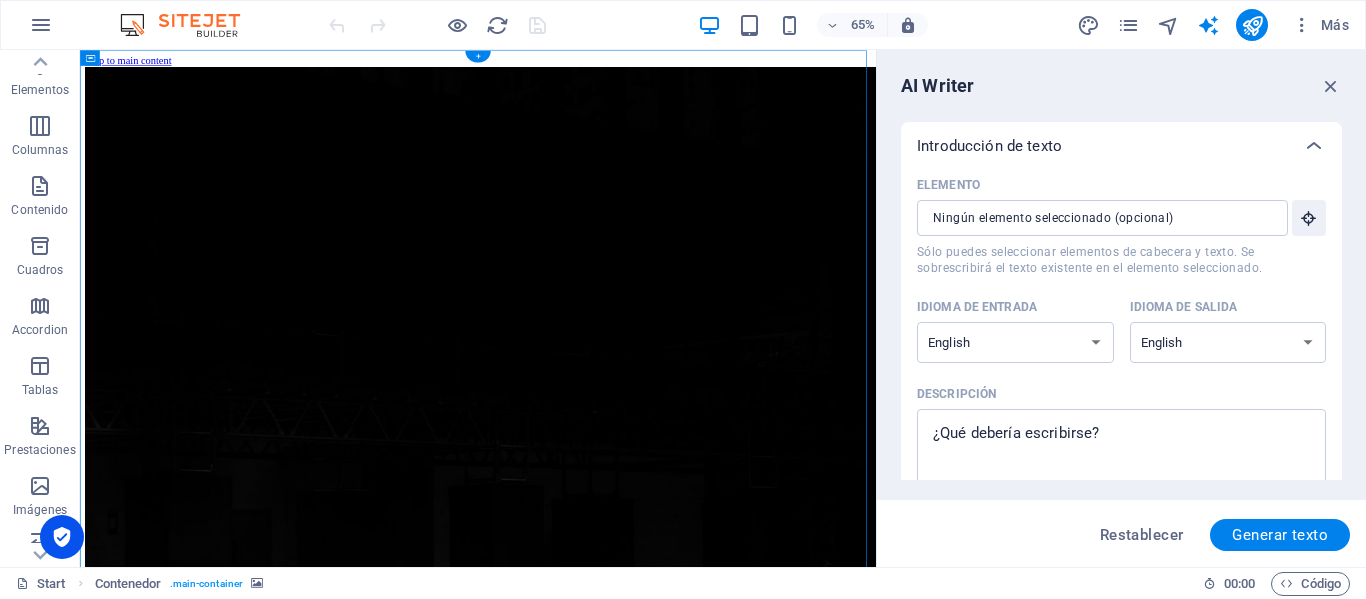 drag, startPoint x: 91, startPoint y: 56, endPoint x: 394, endPoint y: -95, distance: 338.541 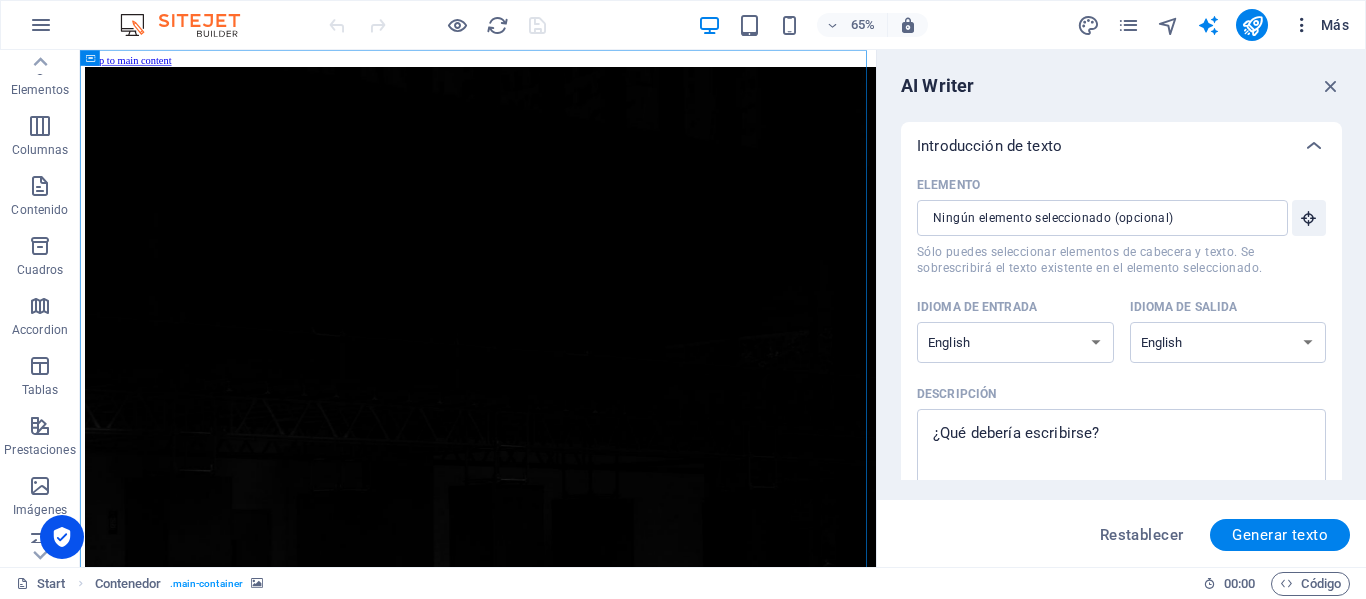 click on "Más" at bounding box center (1320, 25) 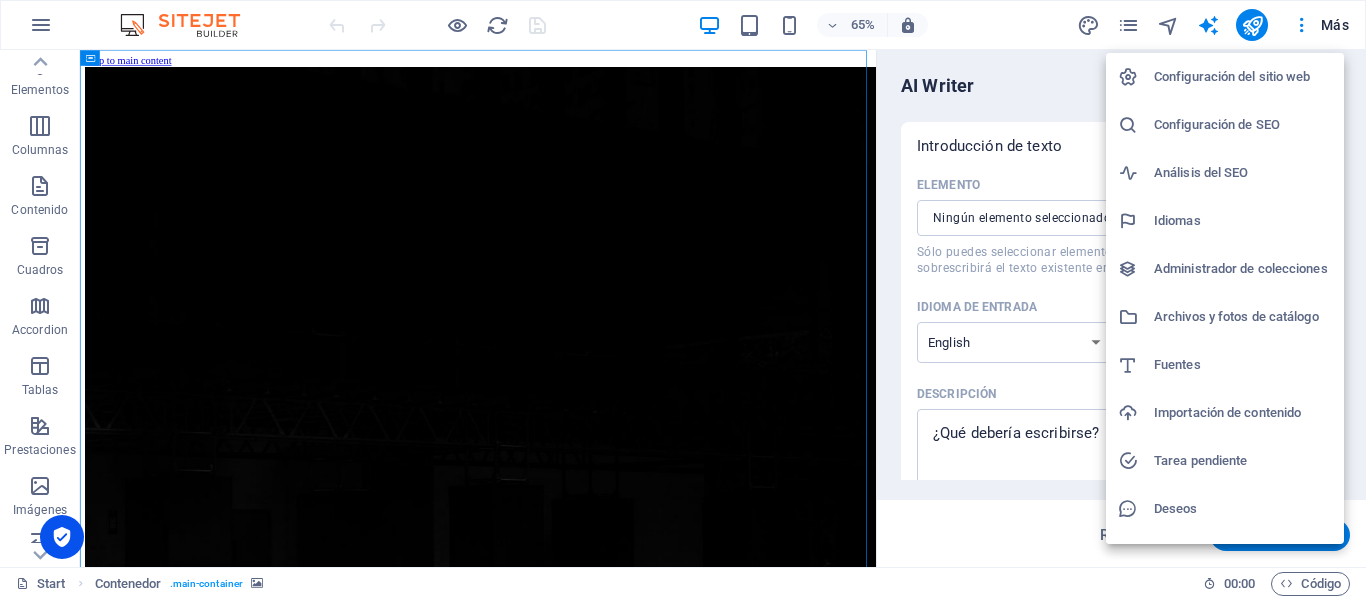 click on "Tarea pendiente" at bounding box center [1225, 461] 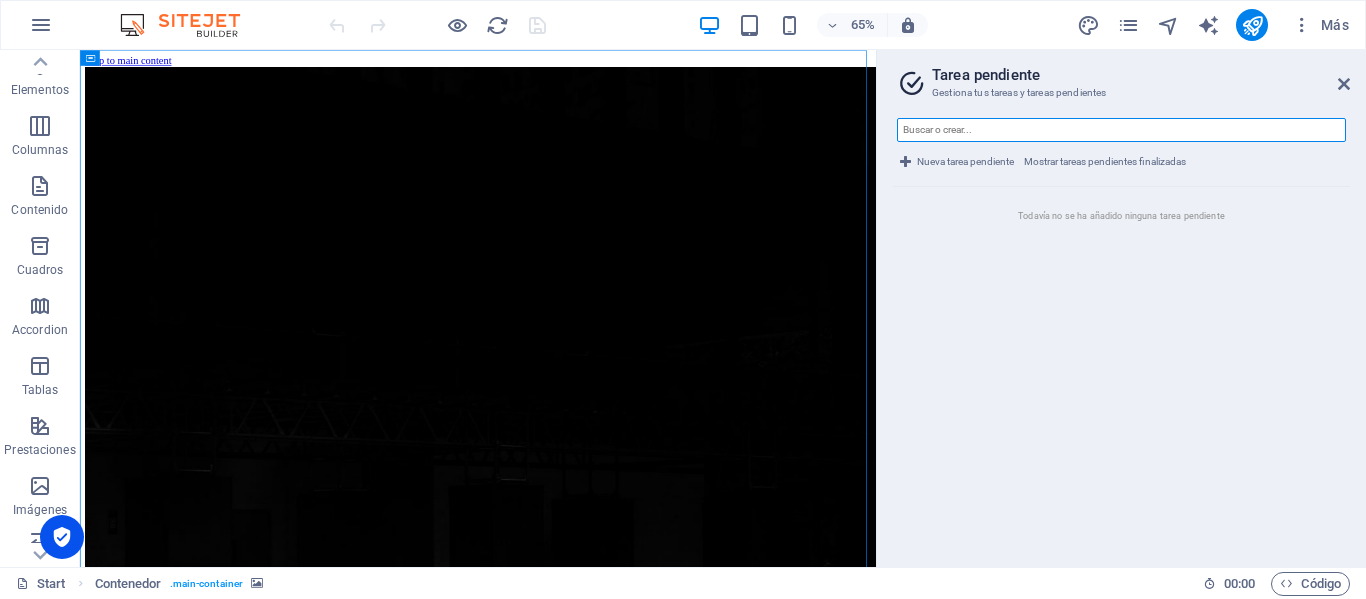 click at bounding box center (1121, 130) 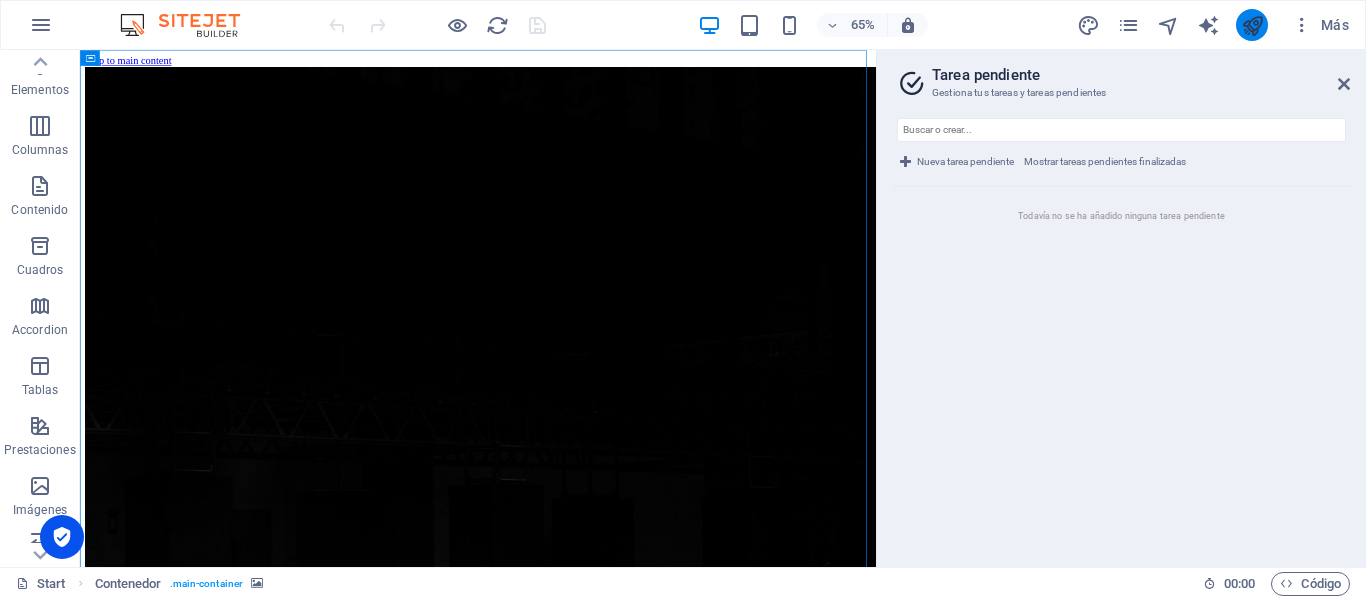 drag, startPoint x: 1263, startPoint y: 52, endPoint x: 1250, endPoint y: 30, distance: 25.553865 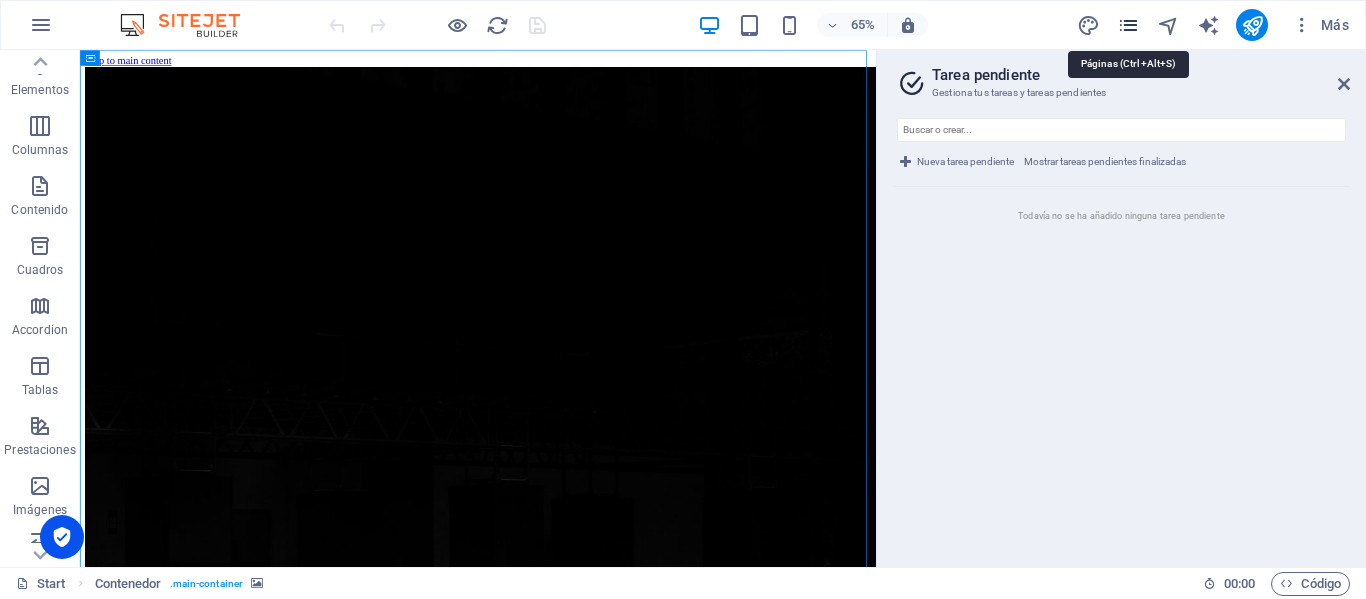 click at bounding box center [1128, 25] 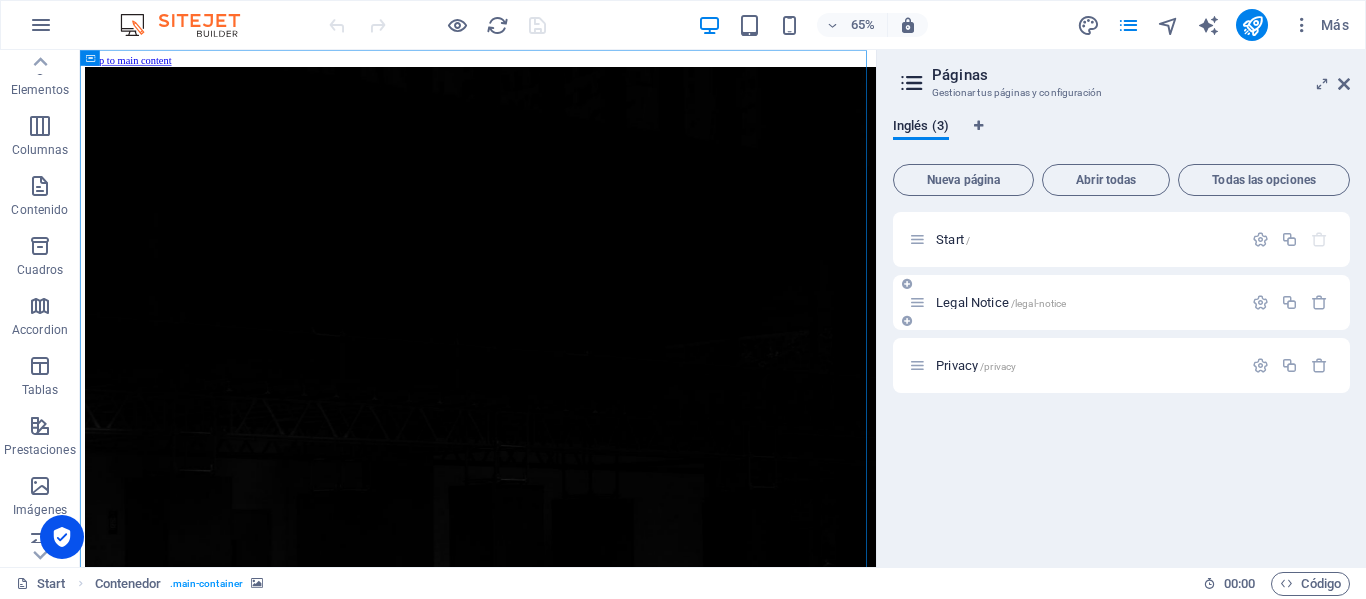 click on "Legal Notice /legal-notice" at bounding box center [1121, 302] 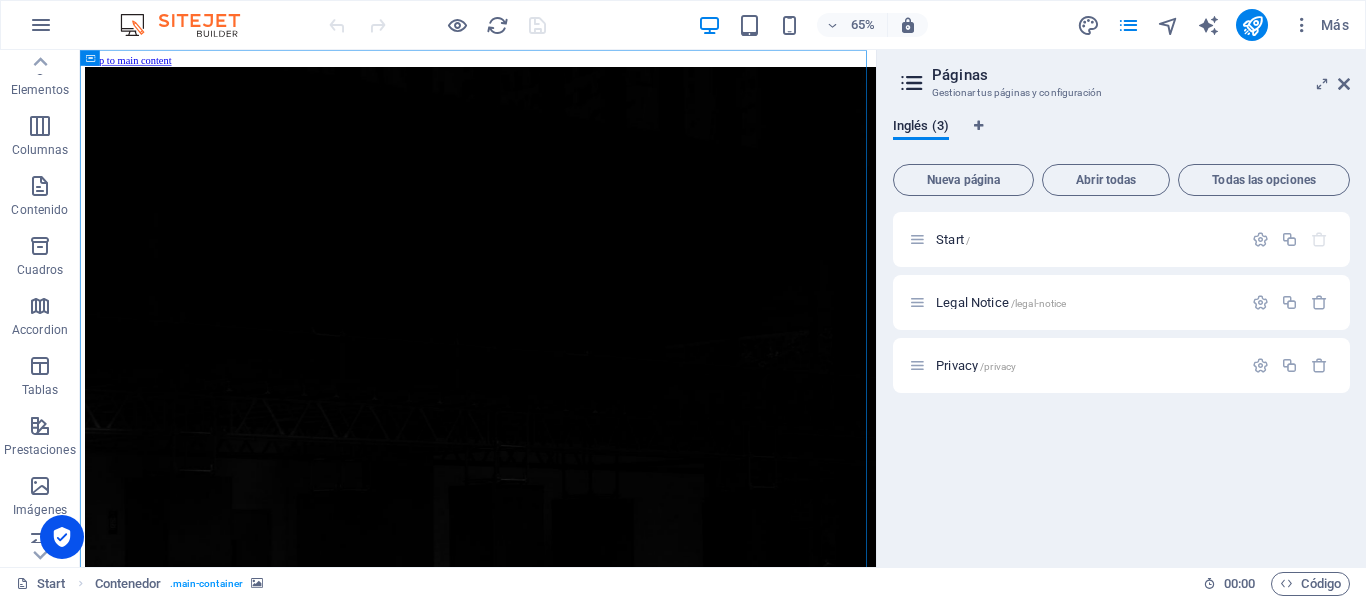 drag, startPoint x: 1324, startPoint y: 296, endPoint x: 1073, endPoint y: 204, distance: 267.32938 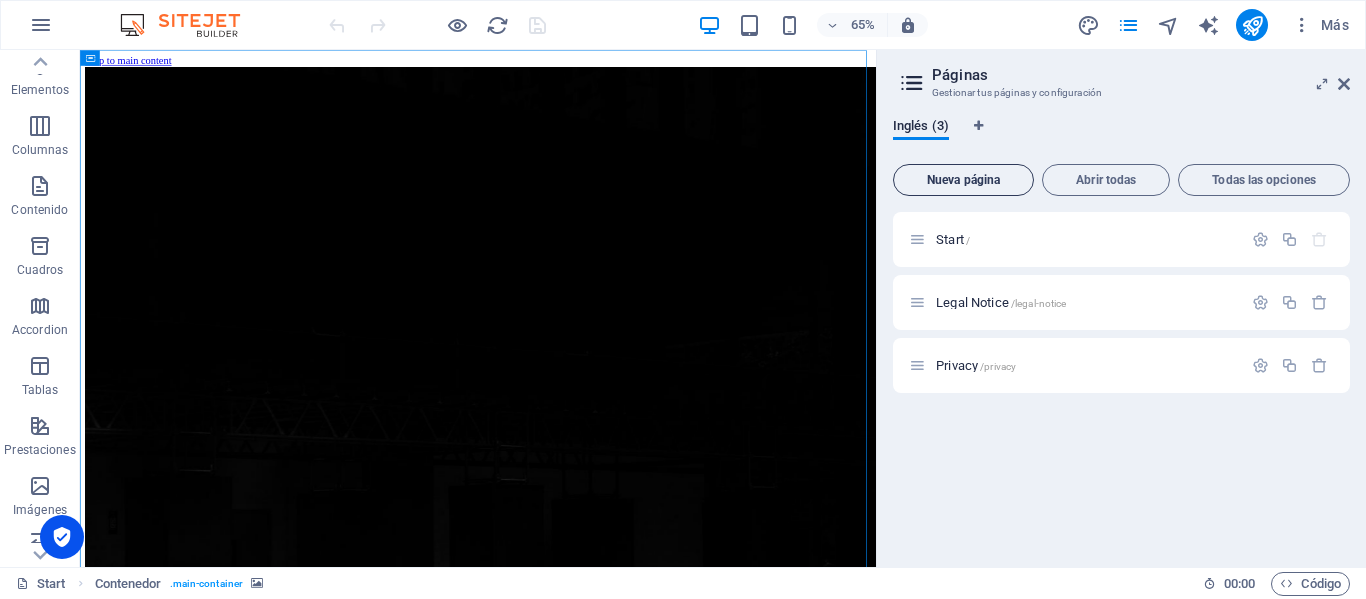 click on "Nueva página" at bounding box center (963, 180) 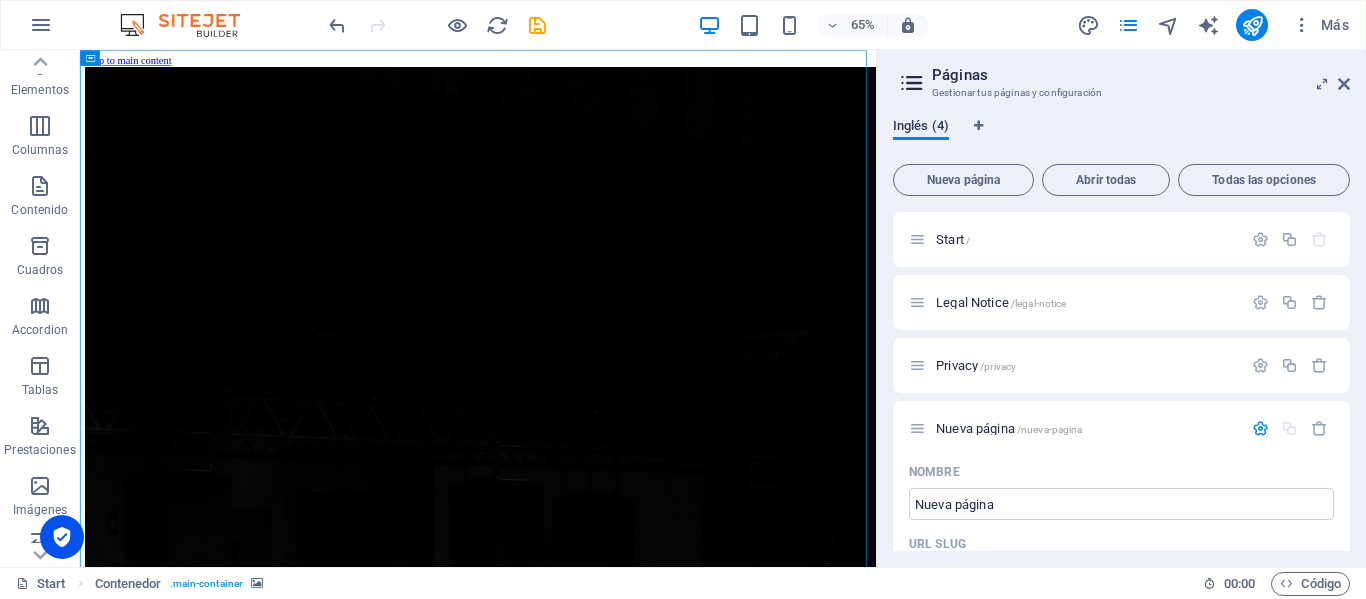 drag, startPoint x: 952, startPoint y: 114, endPoint x: 933, endPoint y: 124, distance: 21.470911 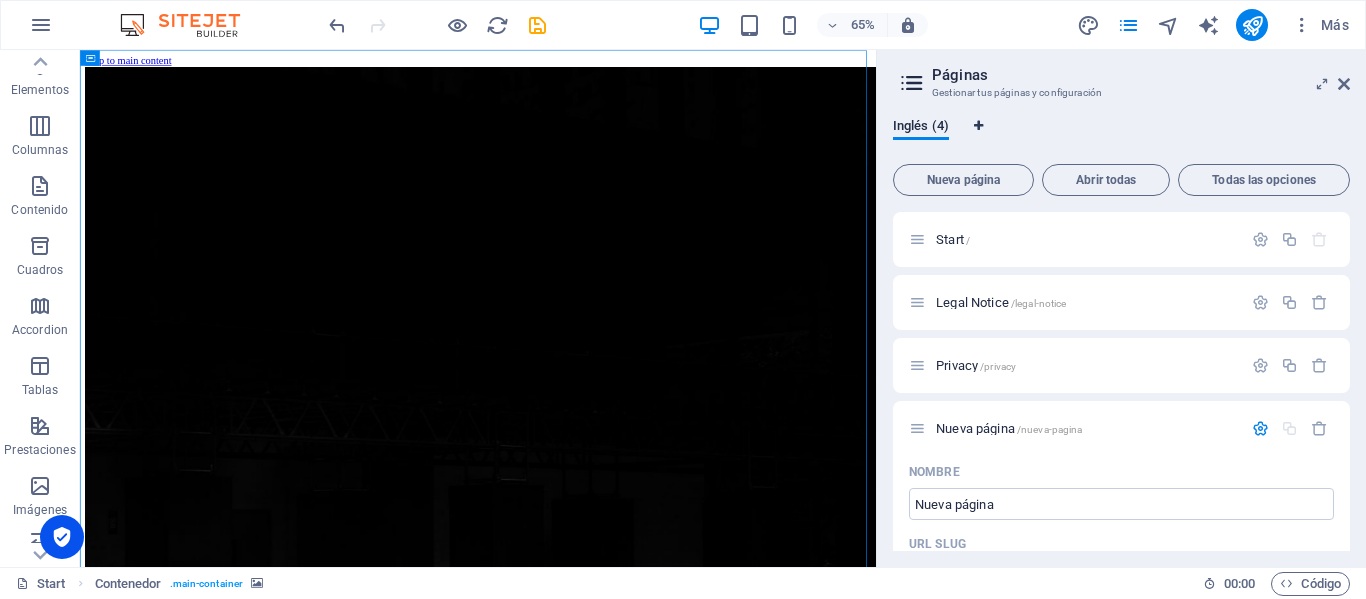 click at bounding box center (979, 126) 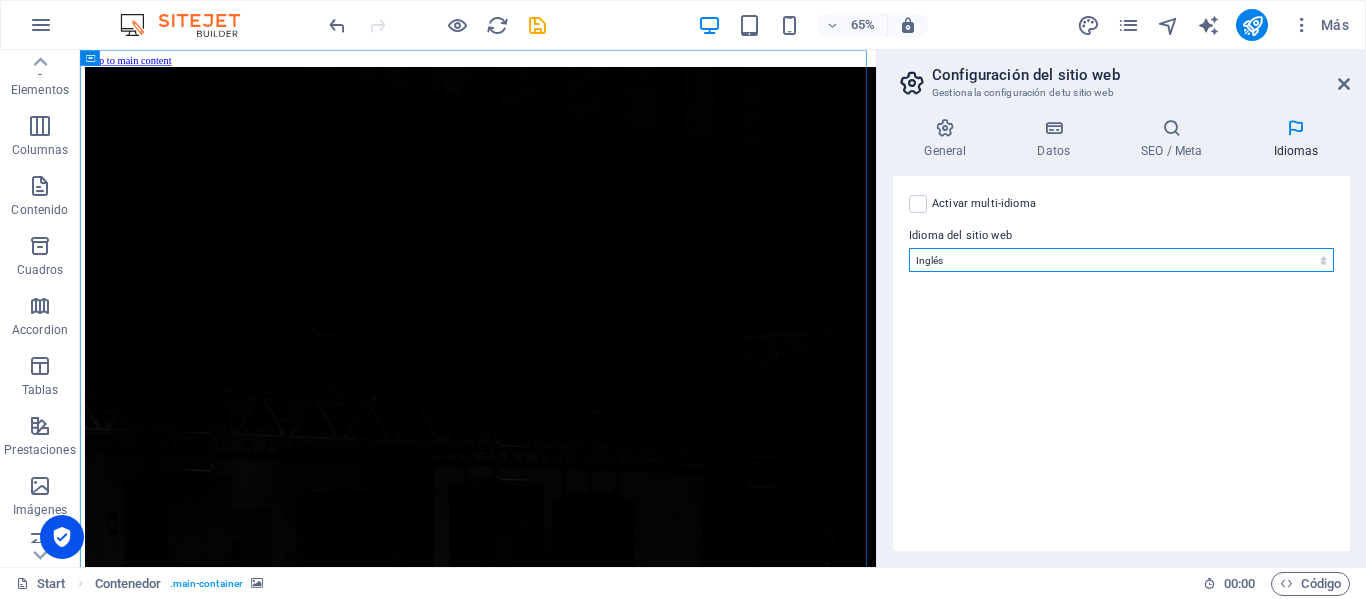 click on "Abkhazian Afar Afrikaans Akan Albanés Alemán Amharic Árabe Aragonese Armenian Assamese Avaric Avestan Aymara Azerbaijani Bambara Bashkir Basque Belarusian Bengalí Bihari languages Bislama Bokmål Bosnian Breton Búlgaro Burmese Catalán Central Khmer Chamorro Chechen Checo Chino Church Slavic Chuvash Coreano Cornish Corsican Cree Croata Danés Dzongkha Eslovaco Esloveno Español Esperanto Estonian Ewe Faroese Farsi (Persa) Fijian Finlandés Francés Fulah Gaelic Galician Ganda Georgian Greenlandic Griego Guaraní Gujarati Haitian Creole Hausa Hebreo Herero Hindi Hiri Motu Holandés Húngaro Ido Igbo Indonesio Inglés Interlingua Interlingue Inuktitut Inupiaq Irish Islandés Italiano Japonés Javanese Kannada Kanuri Kashmiri Kazakh Kikuyu Kinyarwanda Komi Kongo Kurdish Kwanyama Kyrgyz Lao Latín Letón Limburgish Lingala Lituano Luba-Katanga Luxembourgish Macedonio Malagasy Malay Malayalam Maldivian Maltés Manx Maori Marathi Marshallese Mongolian Nauru Navajo Ndonga Nepali North Ndebele Northern Sami Pali" at bounding box center [1121, 260] 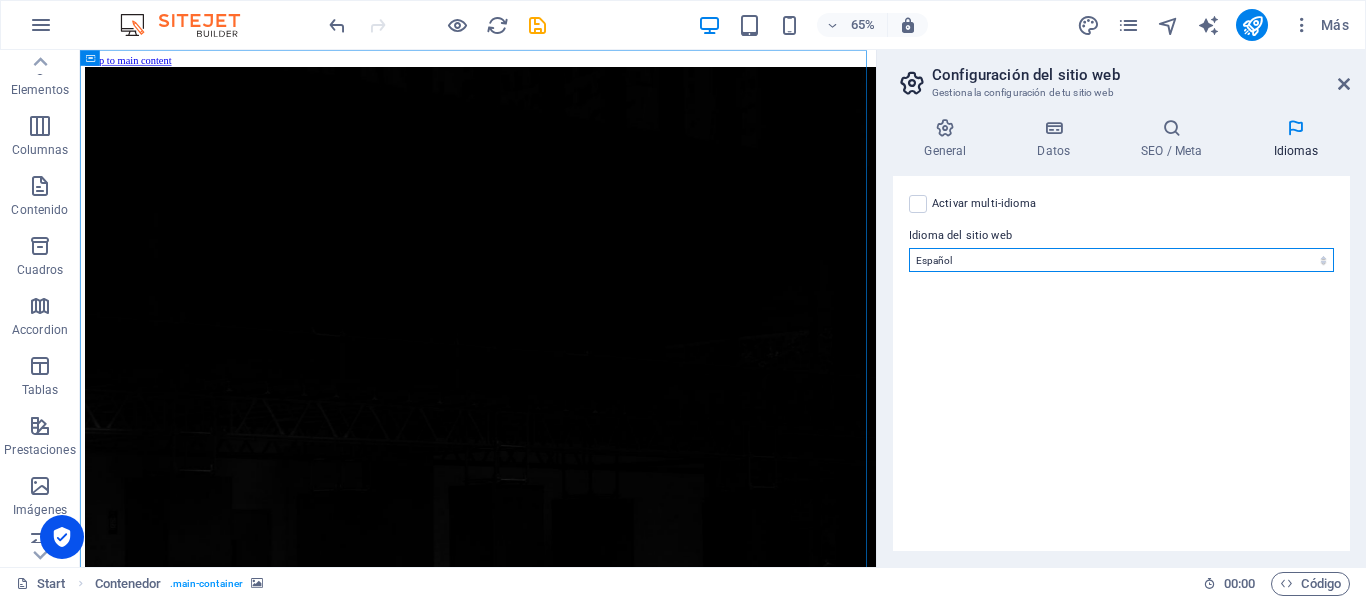 click on "Abkhazian Afar Afrikaans Akan Albanés Alemán Amharic Árabe Aragonese Armenian Assamese Avaric Avestan Aymara Azerbaijani Bambara Bashkir Basque Belarusian Bengalí Bihari languages Bislama Bokmål Bosnian Breton Búlgaro Burmese Catalán Central Khmer Chamorro Chechen Checo Chino Church Slavic Chuvash Coreano Cornish Corsican Cree Croata Danés Dzongkha Eslovaco Esloveno Español Esperanto Estonian Ewe Faroese Farsi (Persa) Fijian Finlandés Francés Fulah Gaelic Galician Ganda Georgian Greenlandic Griego Guaraní Gujarati Haitian Creole Hausa Hebreo Herero Hindi Hiri Motu Holandés Húngaro Ido Igbo Indonesio Inglés Interlingua Interlingue Inuktitut Inupiaq Irish Islandés Italiano Japonés Javanese Kannada Kanuri Kashmiri Kazakh Kikuyu Kinyarwanda Komi Kongo Kurdish Kwanyama Kyrgyz Lao Latín Letón Limburgish Lingala Lituano Luba-Katanga Luxembourgish Macedonio Malagasy Malay Malayalam Maldivian Maltés Manx Maori Marathi Marshallese Mongolian Nauru Navajo Ndonga Nepali North Ndebele Northern Sami Pali" at bounding box center [1121, 260] 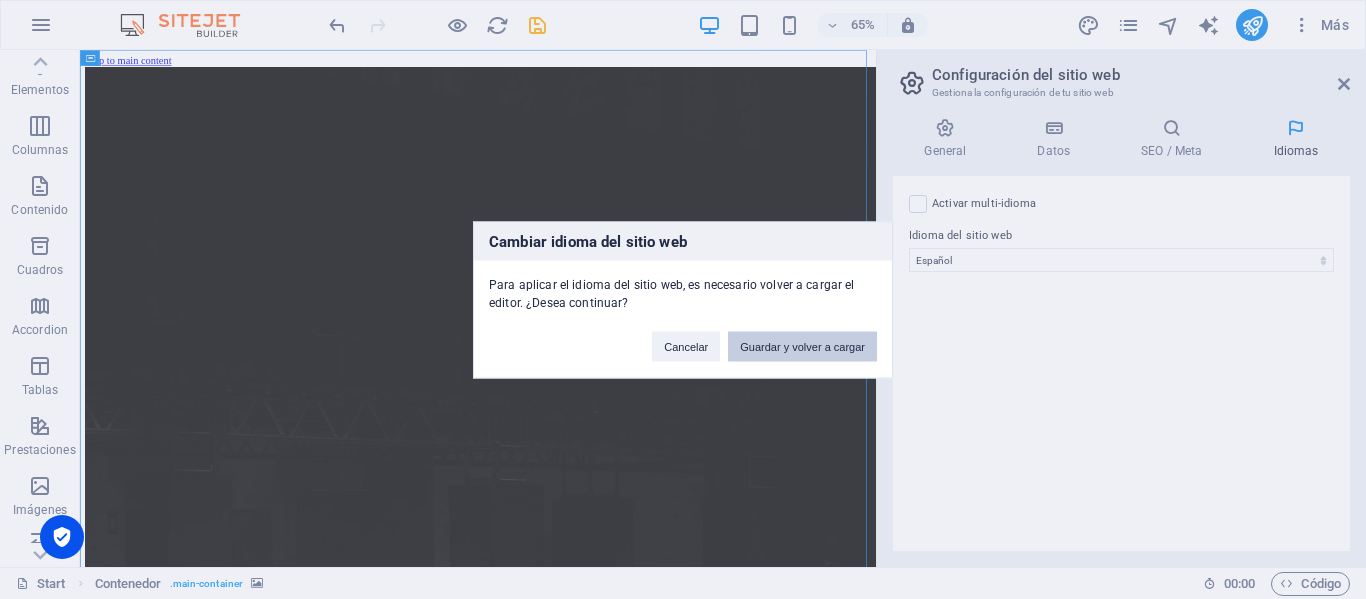 click on "Guardar y volver a cargar" at bounding box center [802, 346] 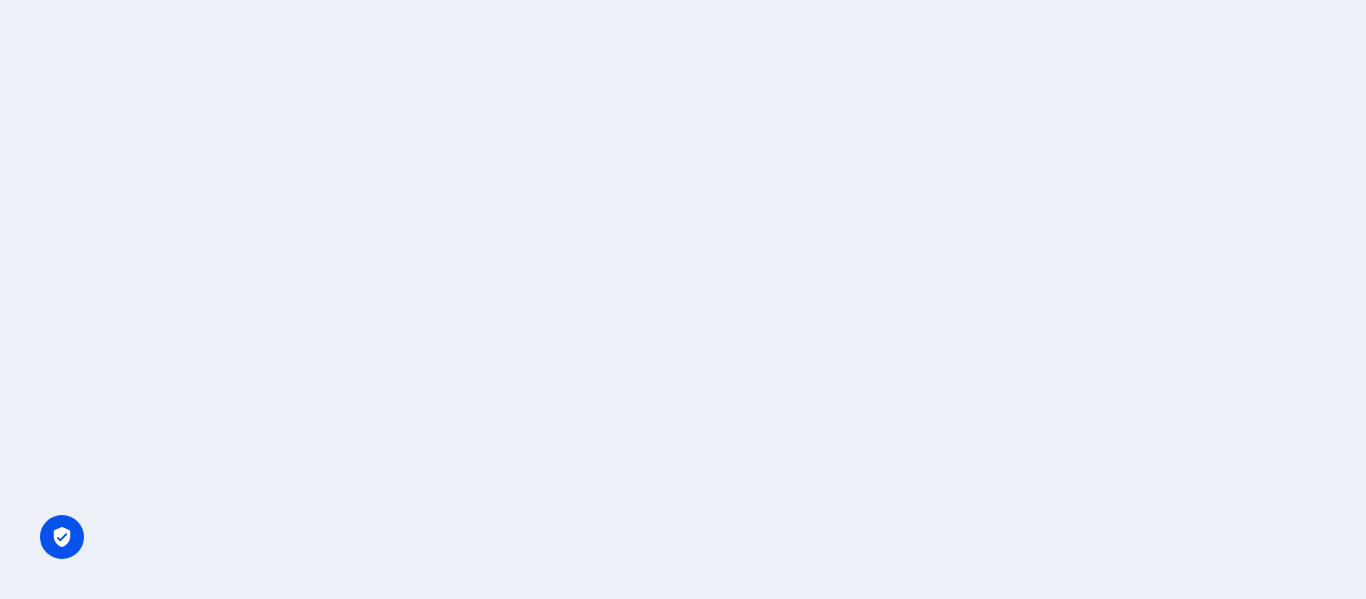 scroll, scrollTop: 0, scrollLeft: 0, axis: both 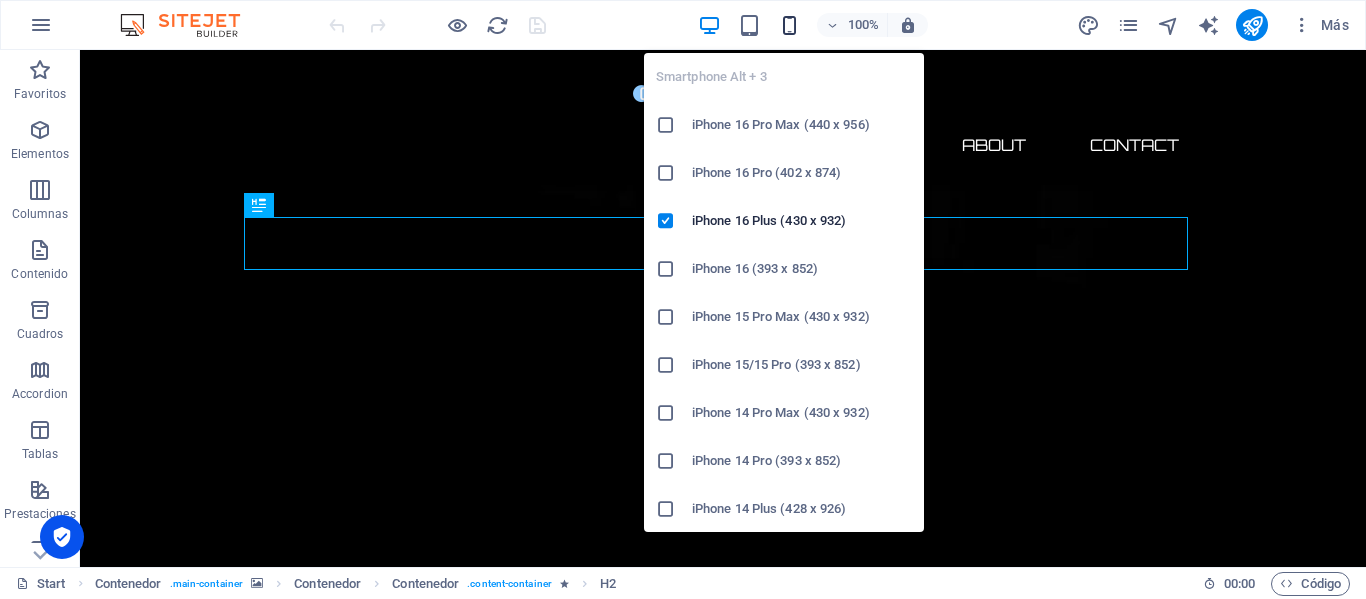 click at bounding box center [789, 25] 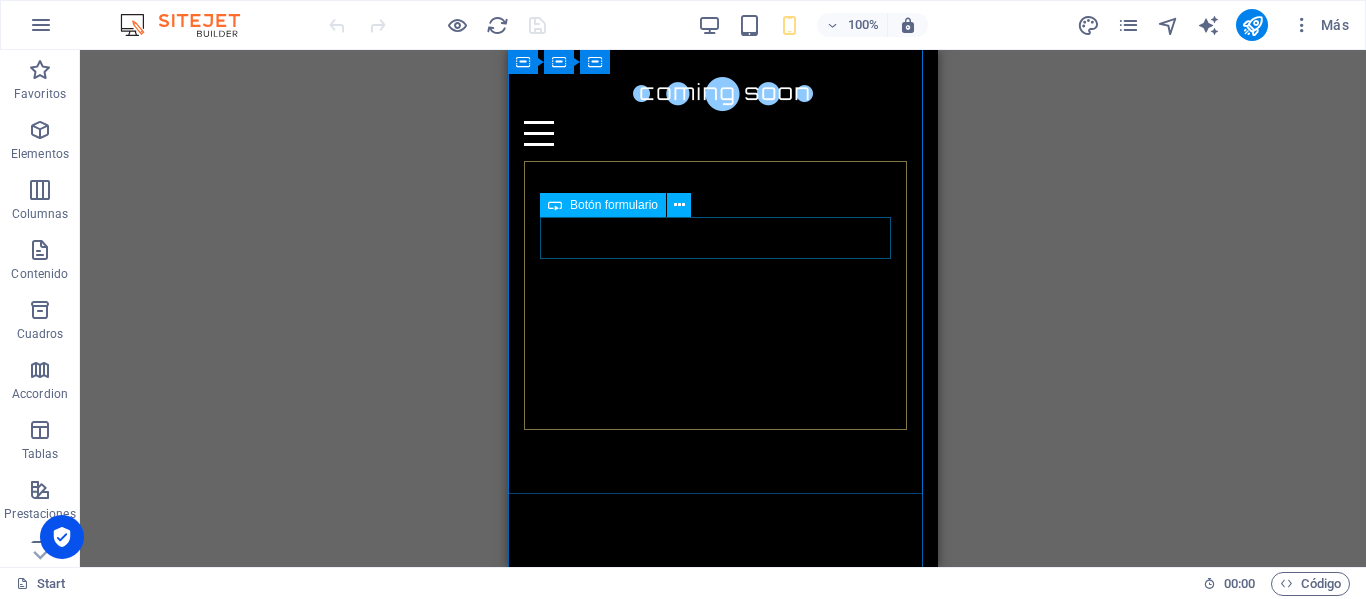 scroll, scrollTop: 0, scrollLeft: 0, axis: both 